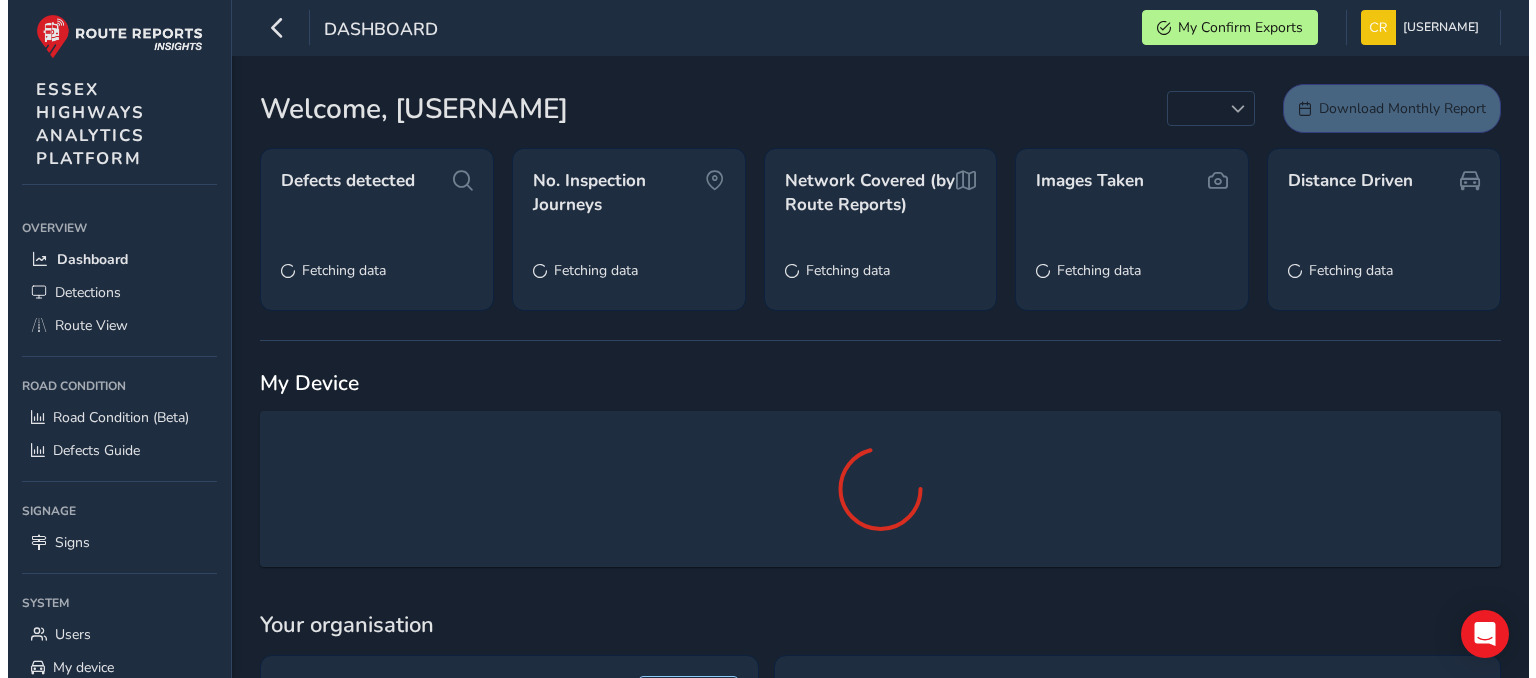 scroll, scrollTop: 0, scrollLeft: 0, axis: both 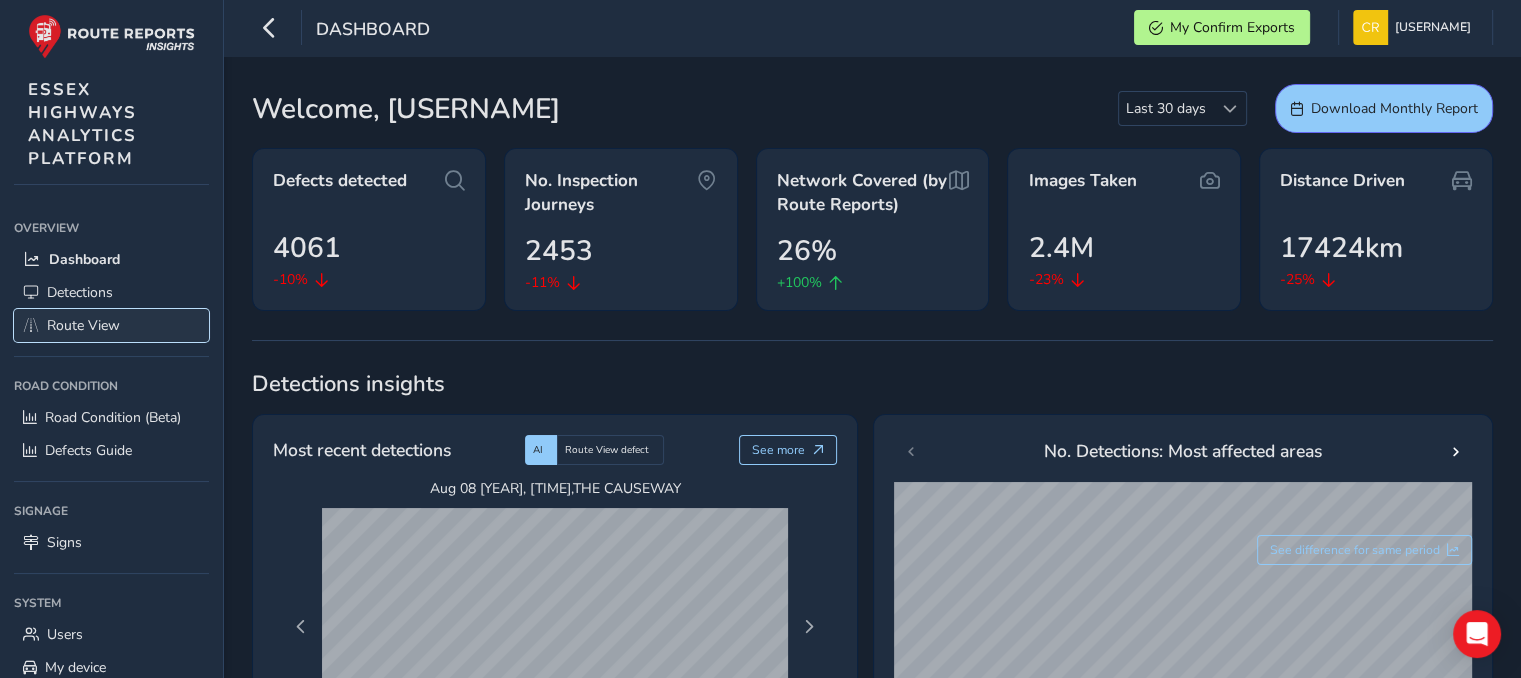 click on "Route View" at bounding box center [111, 325] 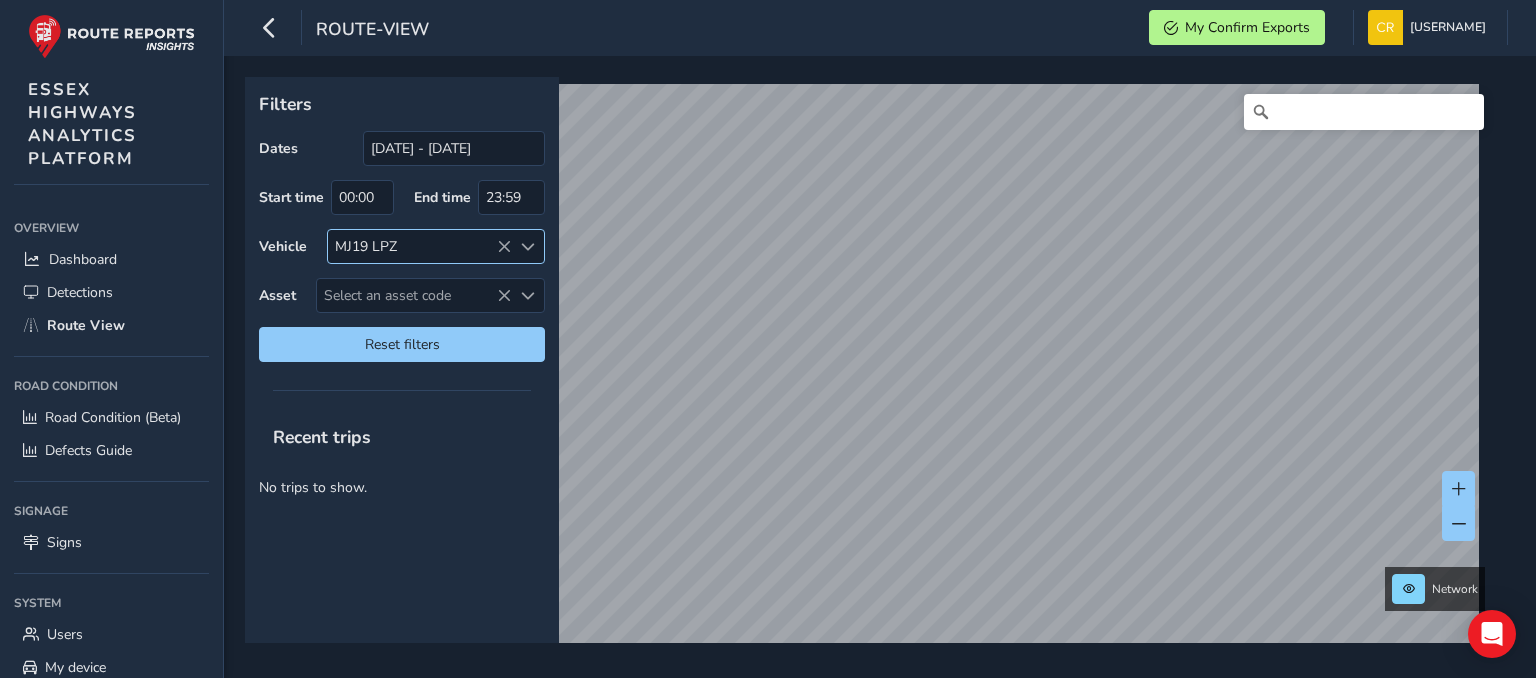 click on "MJ19 LPZ" at bounding box center [419, 246] 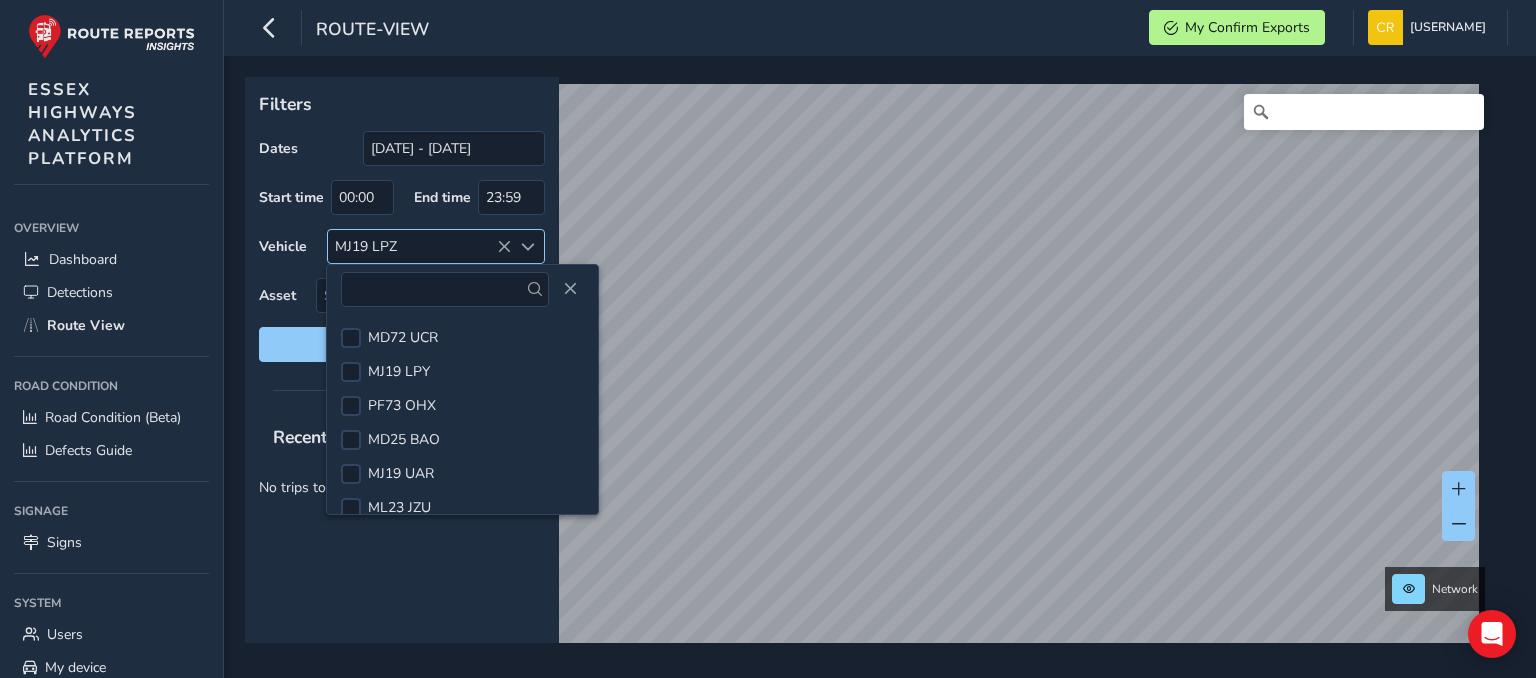 scroll, scrollTop: 520, scrollLeft: 0, axis: vertical 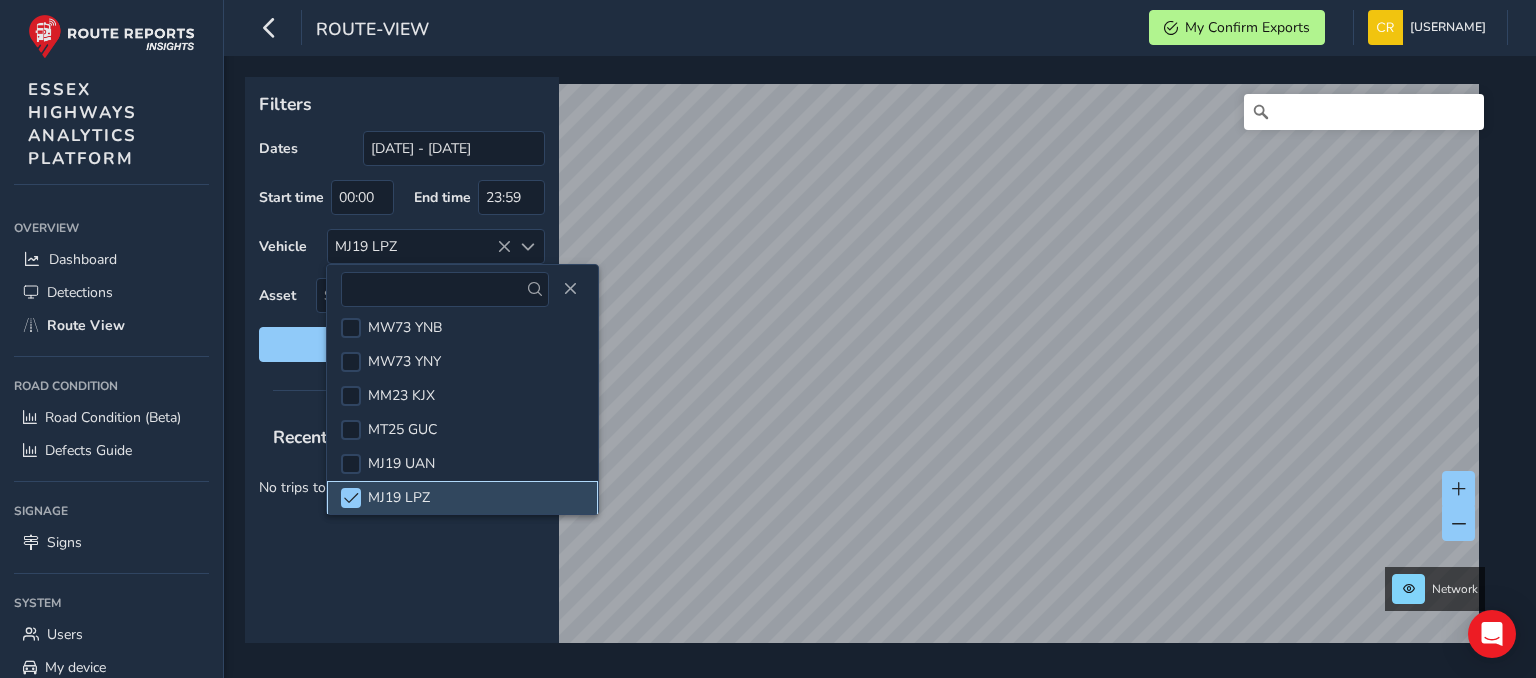 click on "MJ19 LPZ" at bounding box center [399, 497] 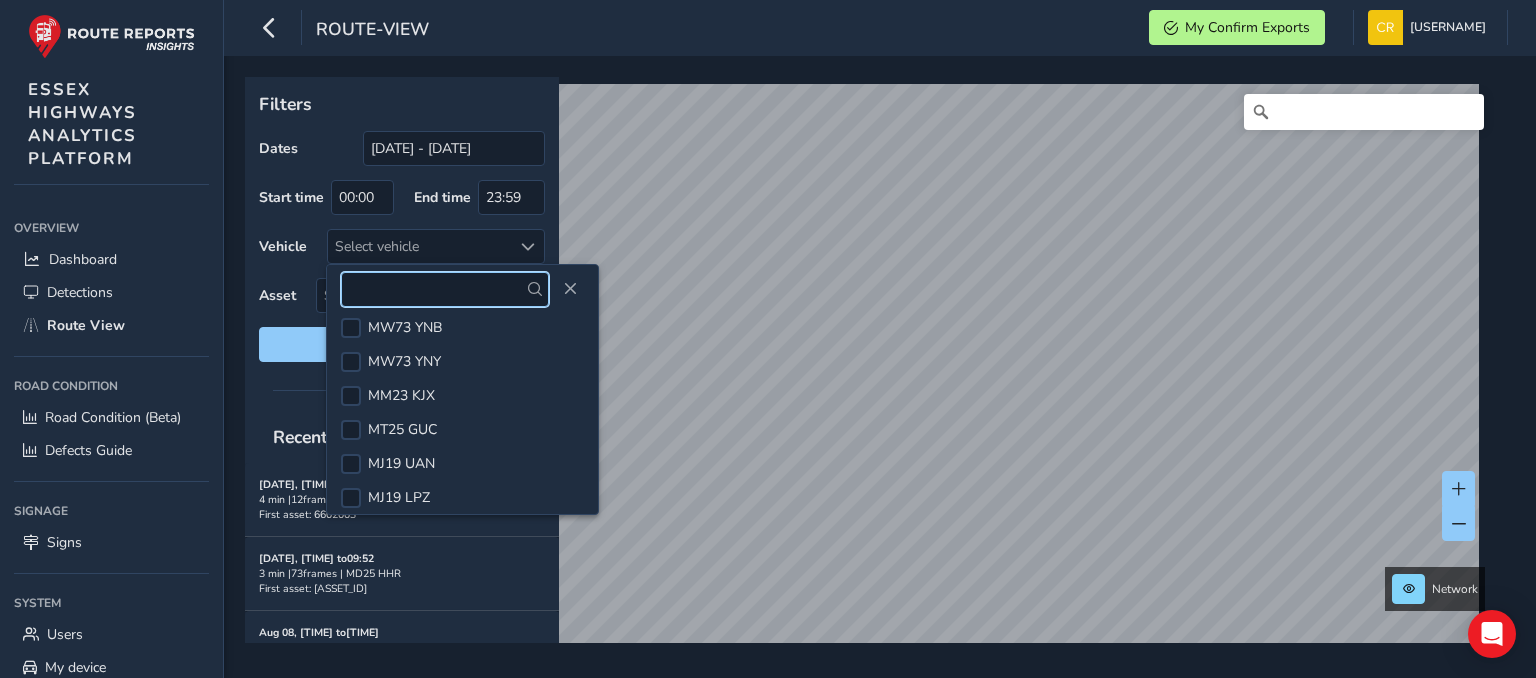 click at bounding box center [445, 289] 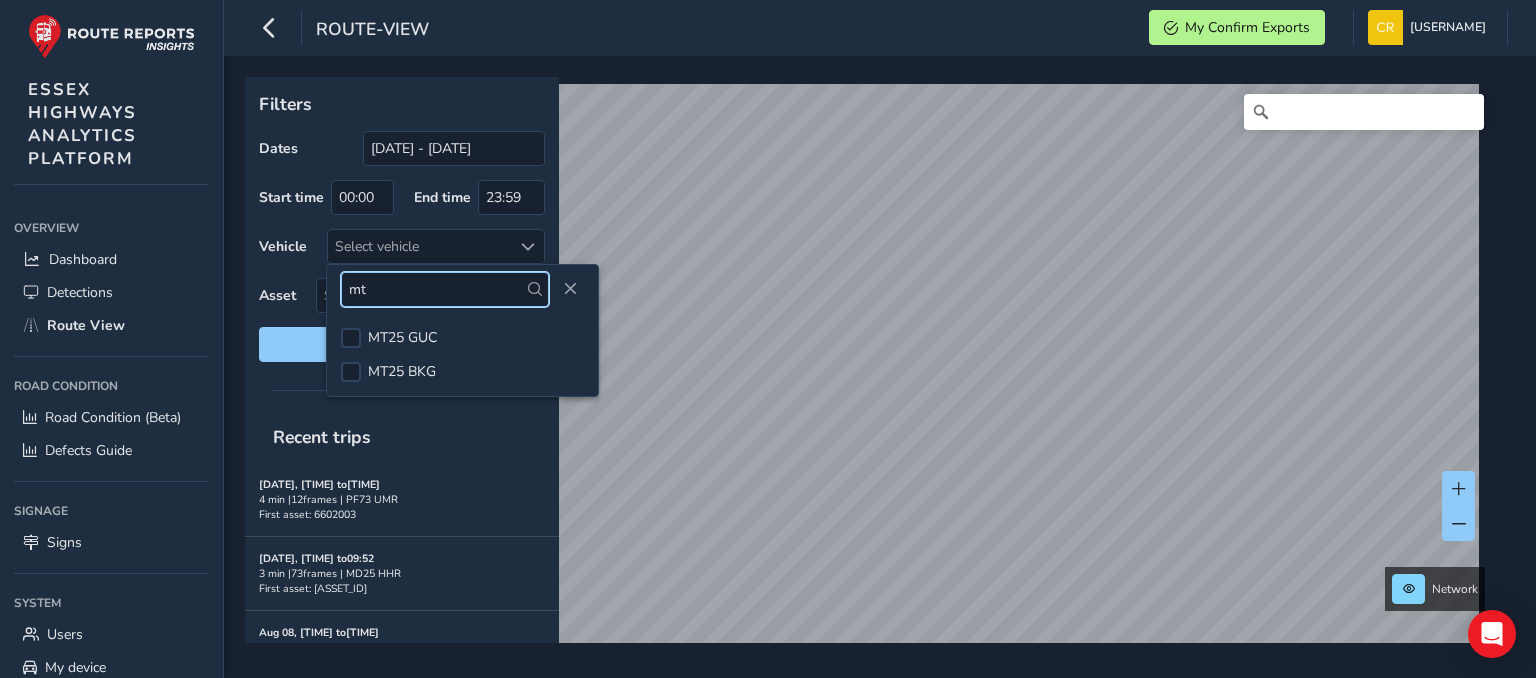 scroll, scrollTop: 0, scrollLeft: 0, axis: both 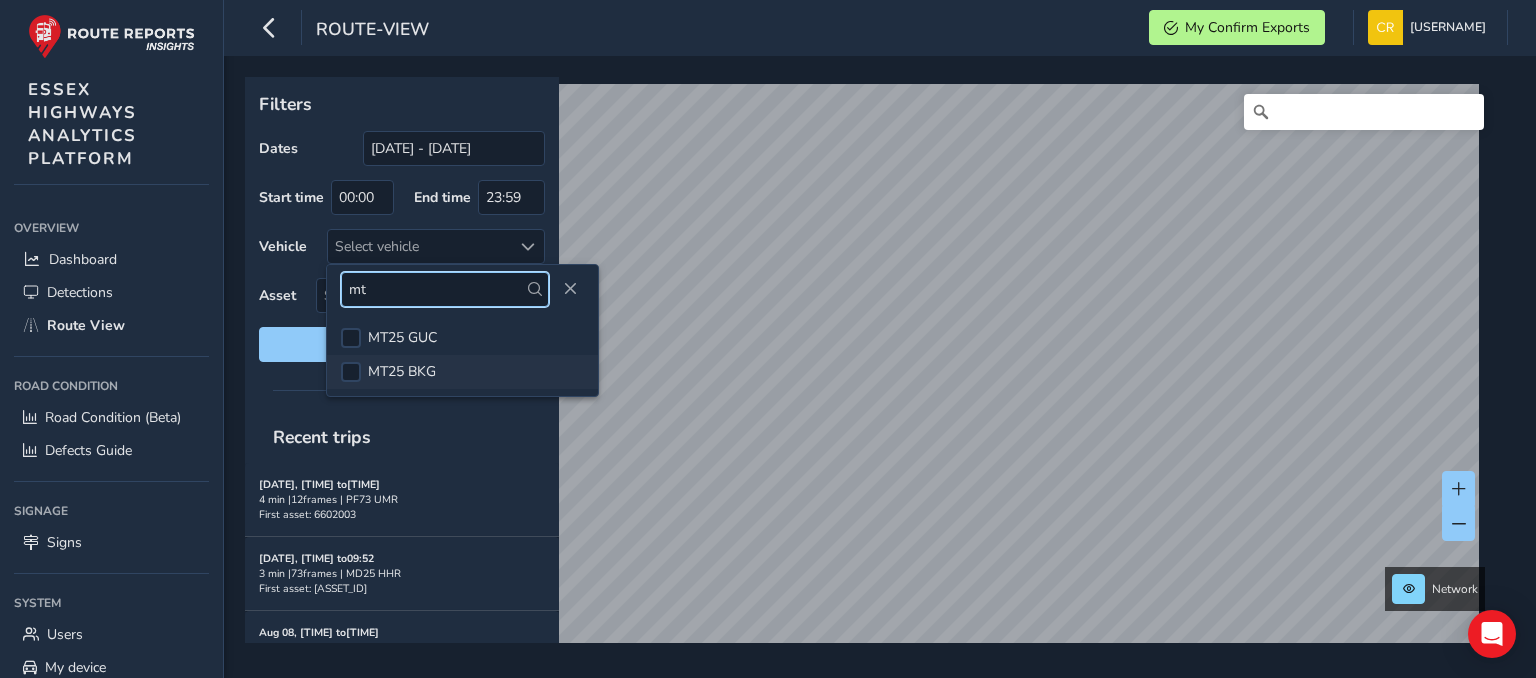 type on "mt" 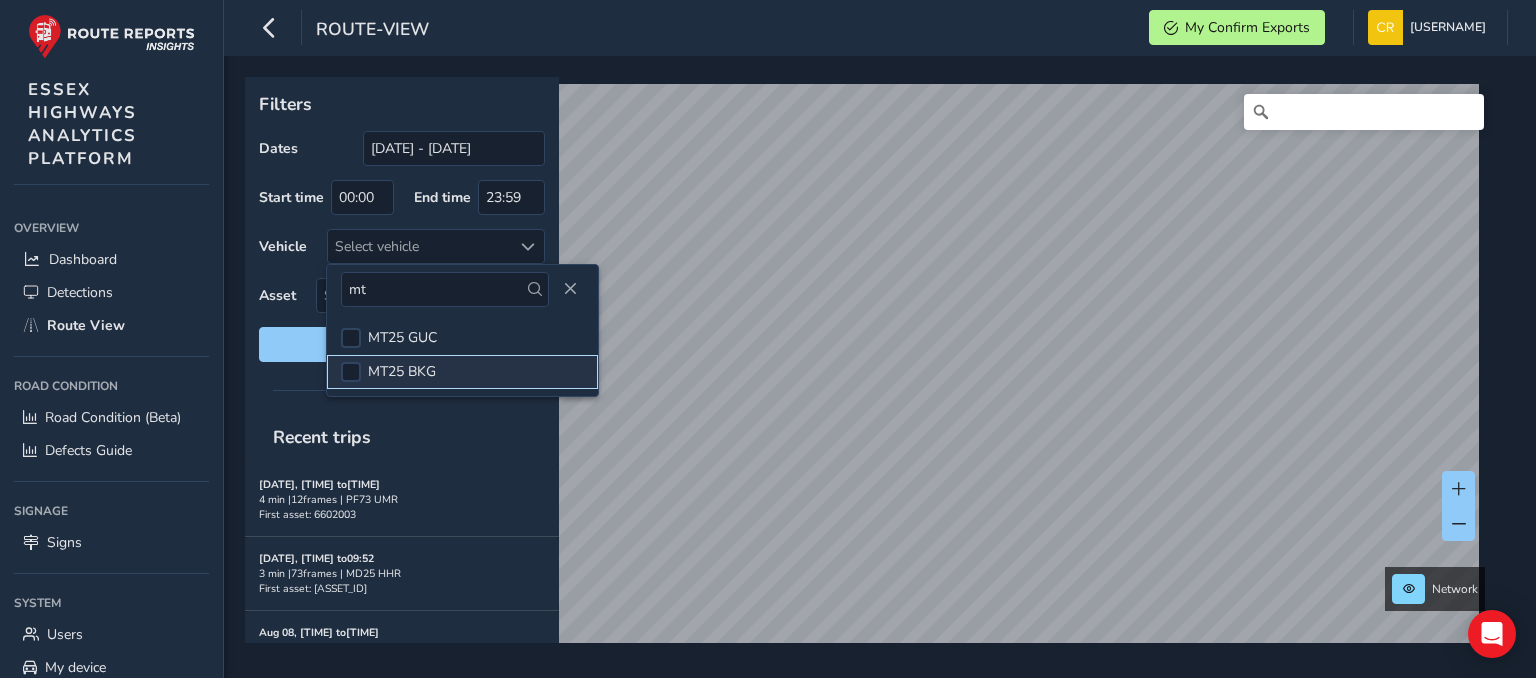 click on "MT25 BKG" at bounding box center (402, 371) 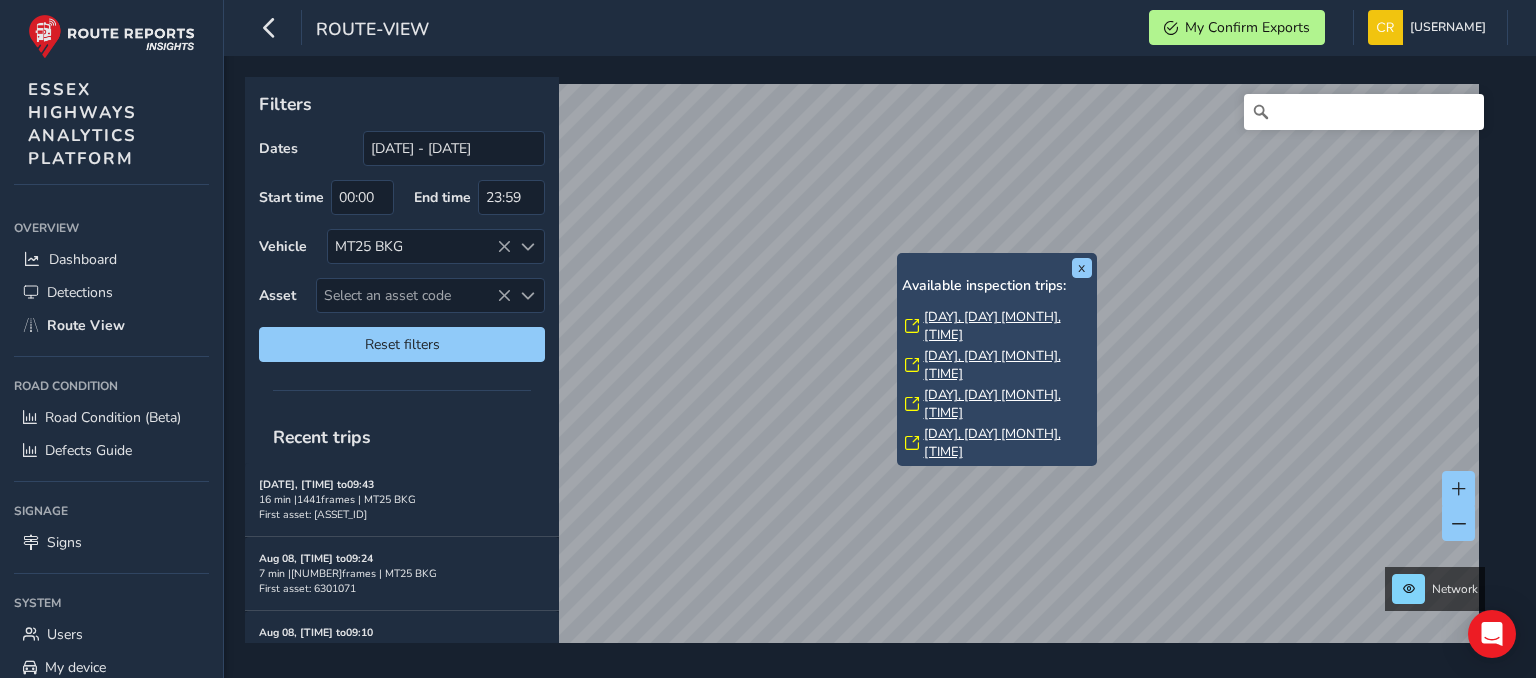 click on "[DAY], [DAY] [MONTH], [TIME]" at bounding box center [1008, 326] 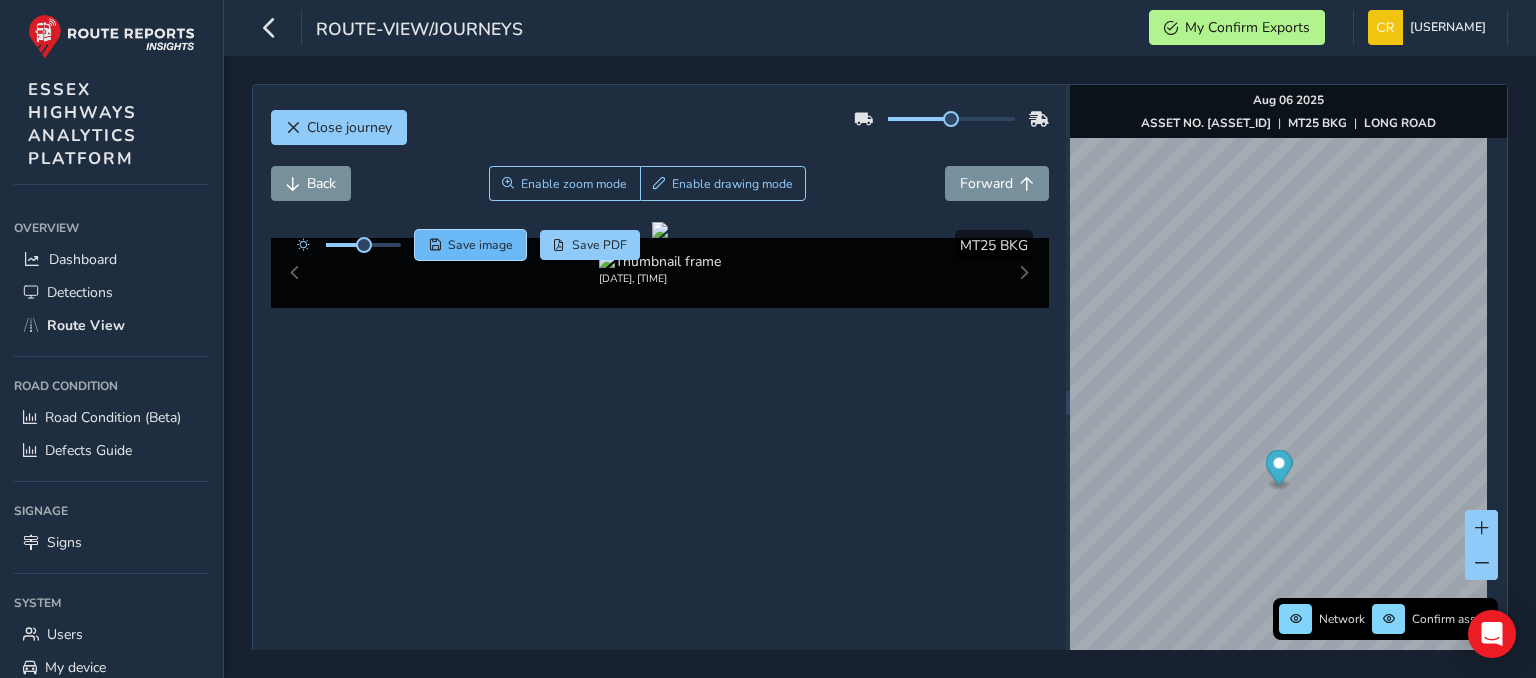 click on "Save image" at bounding box center (480, 245) 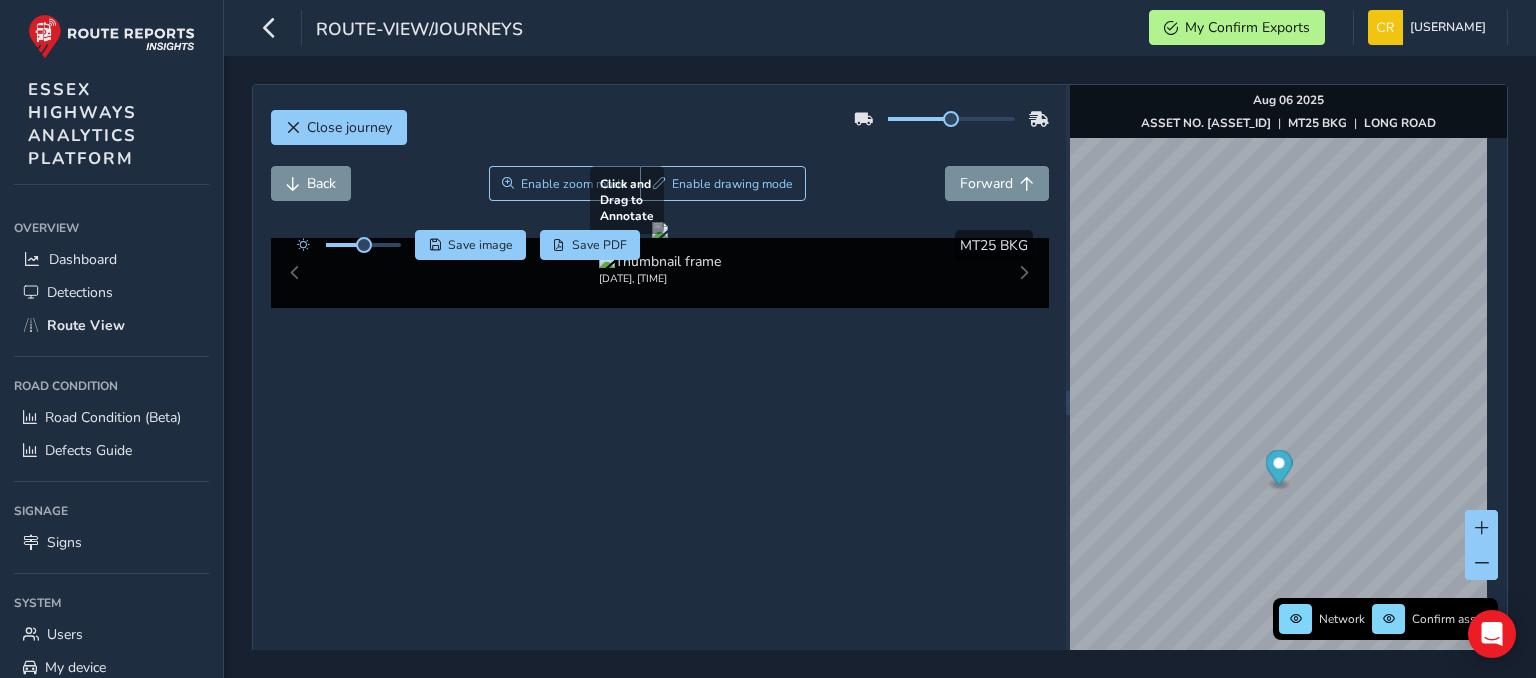 click at bounding box center (660, 230) 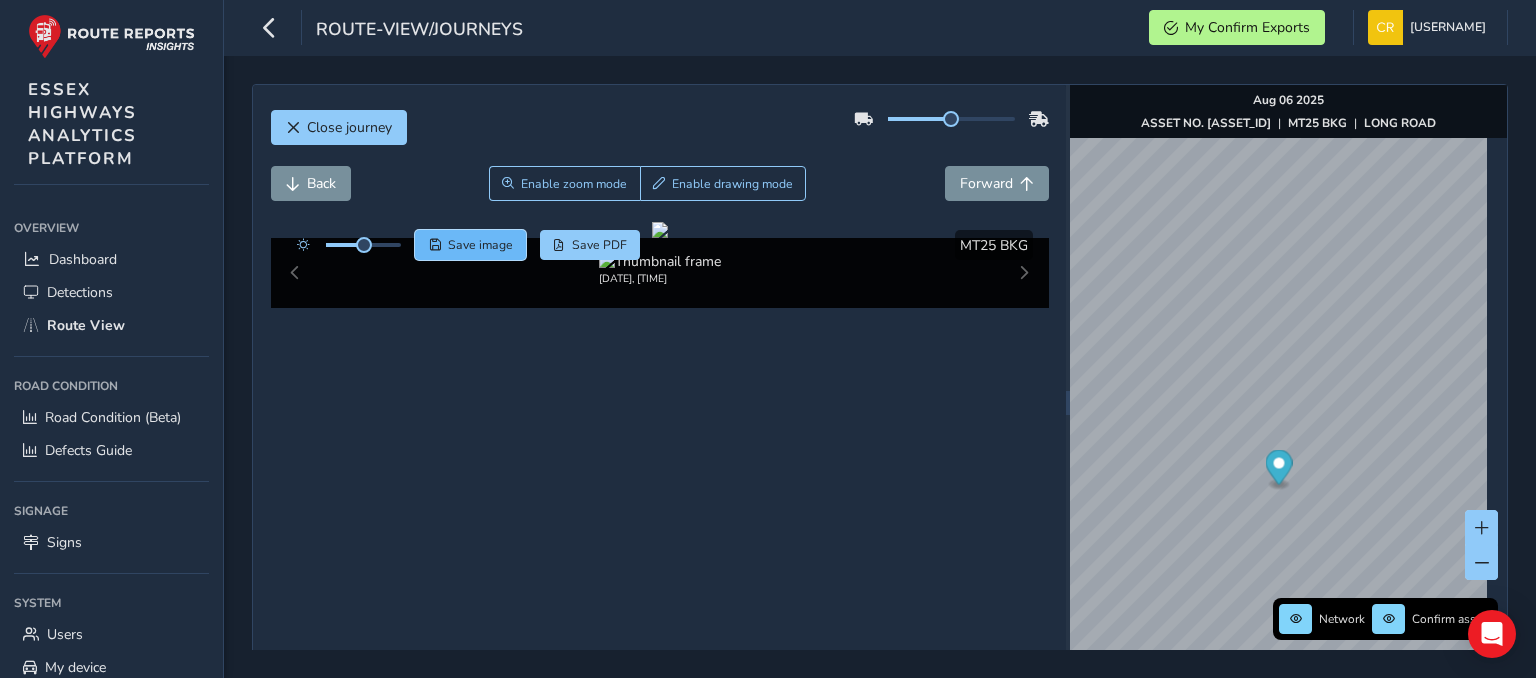 click at bounding box center (435, 245) 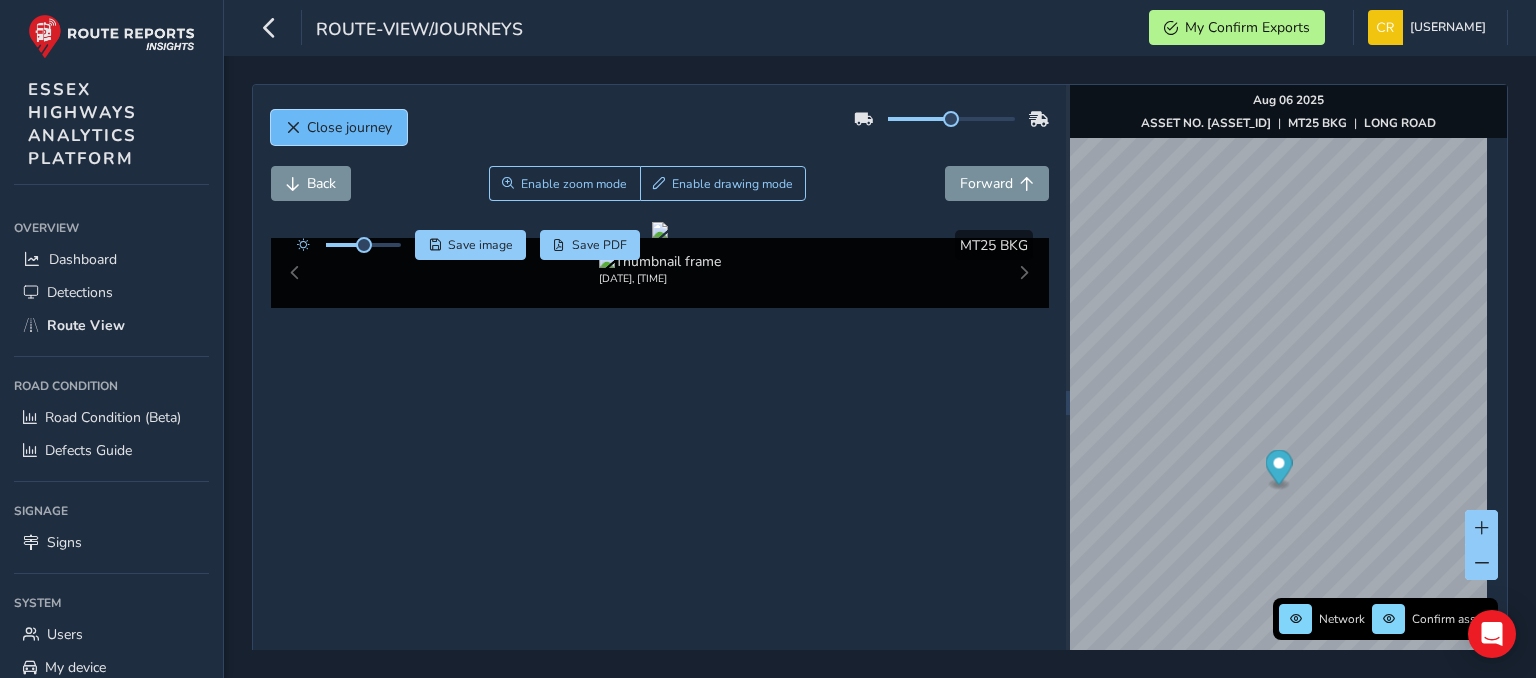 click on "Close journey" at bounding box center [349, 127] 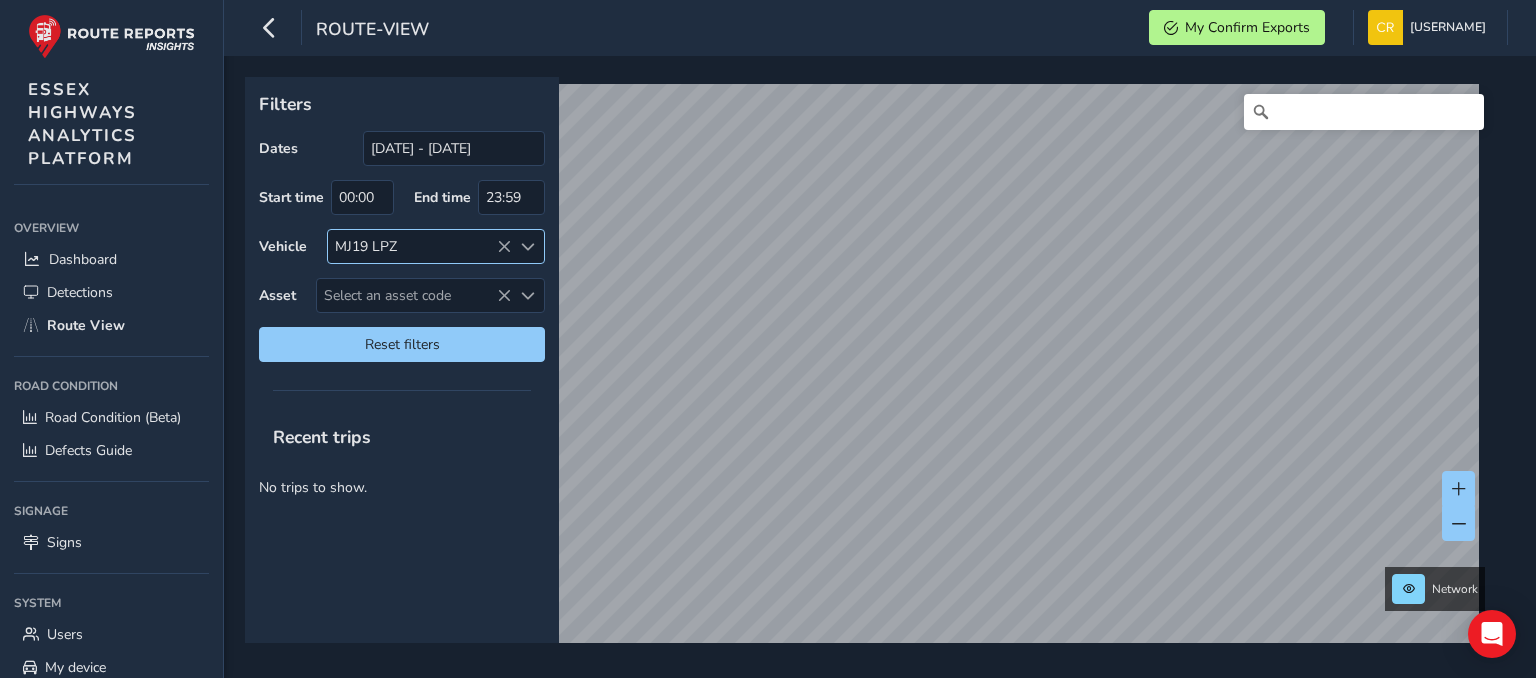 click at bounding box center [504, 247] 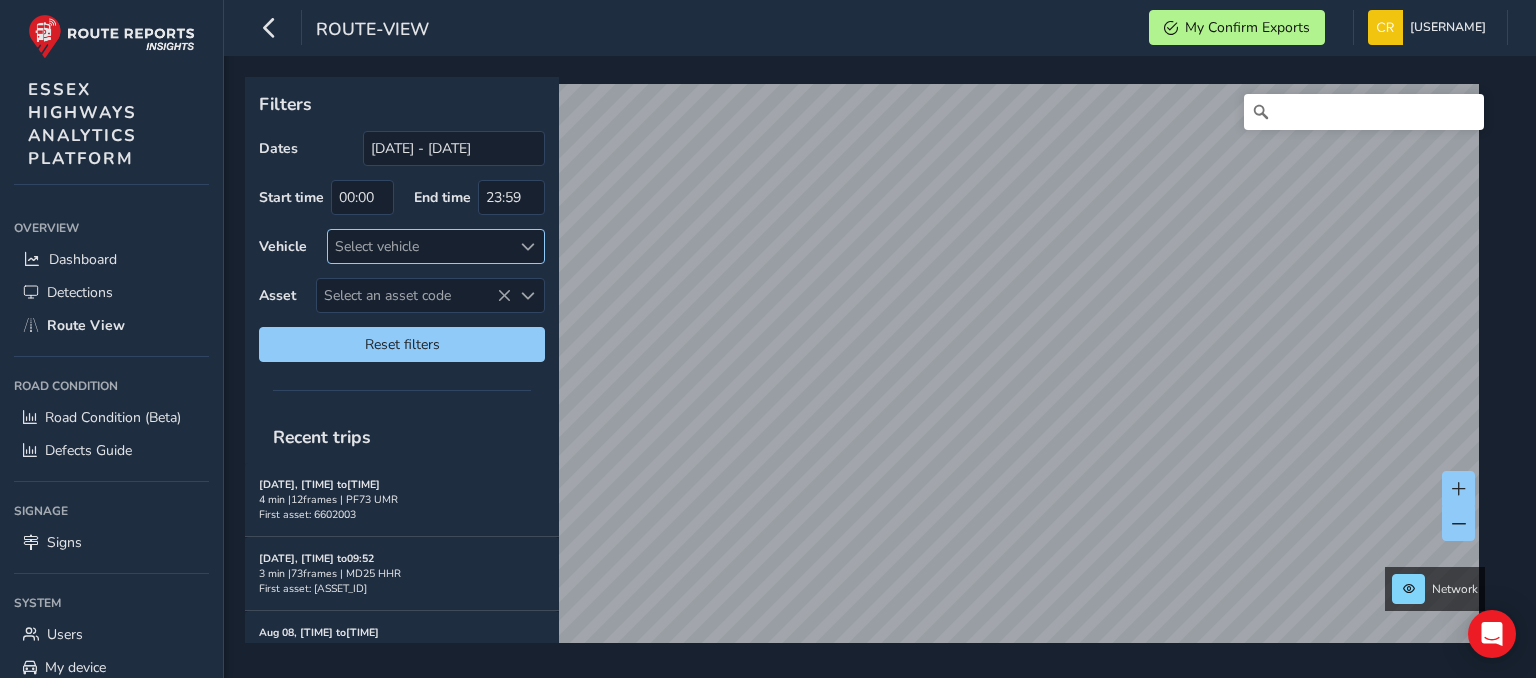click on "Select vehicle" at bounding box center (419, 246) 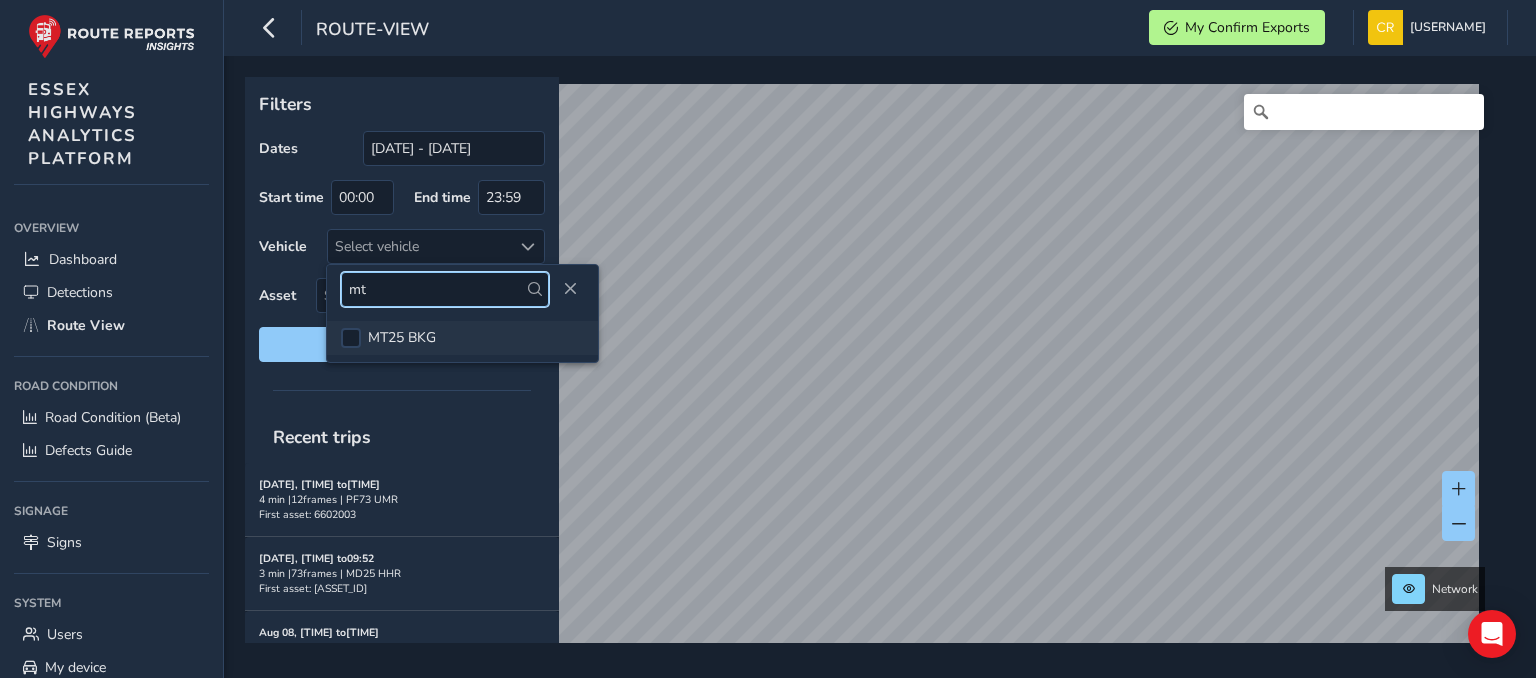 type on "mt" 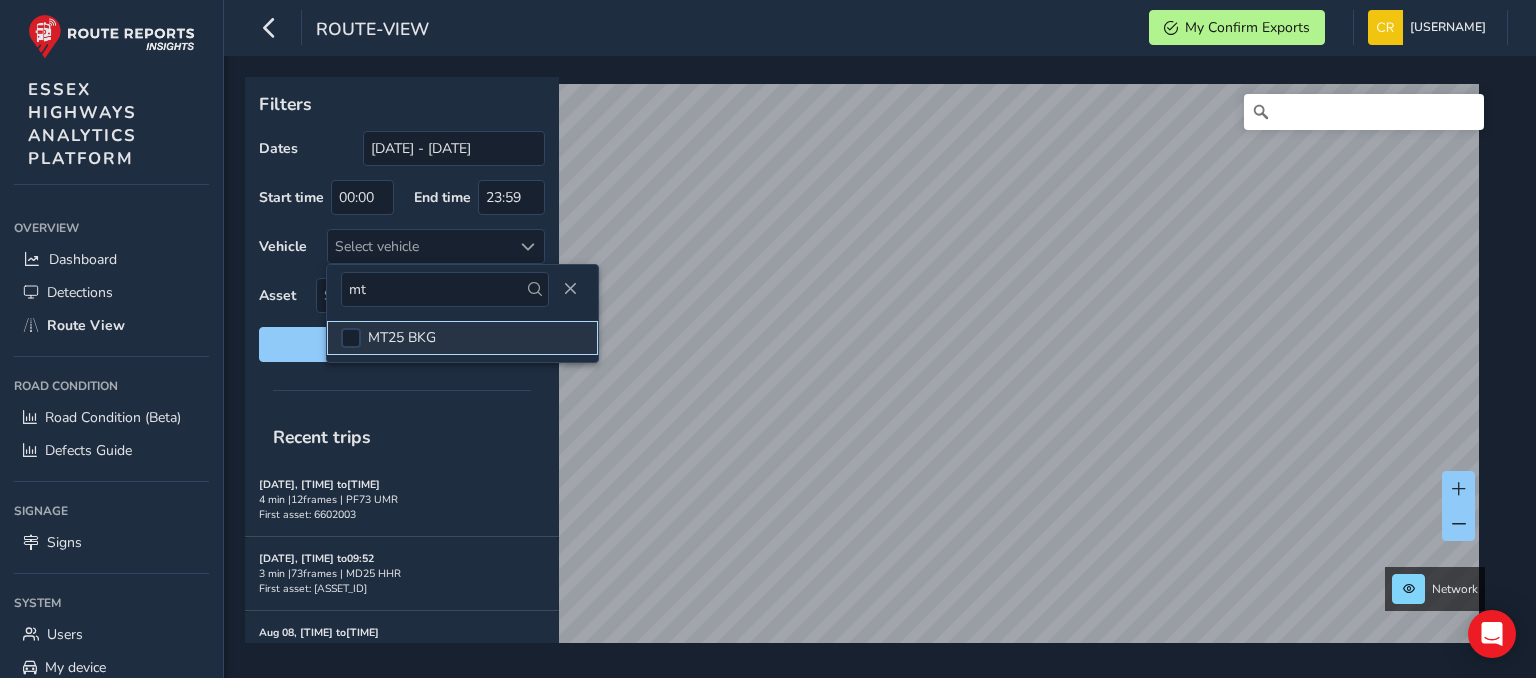 click on "MT25 BKG" at bounding box center [402, 337] 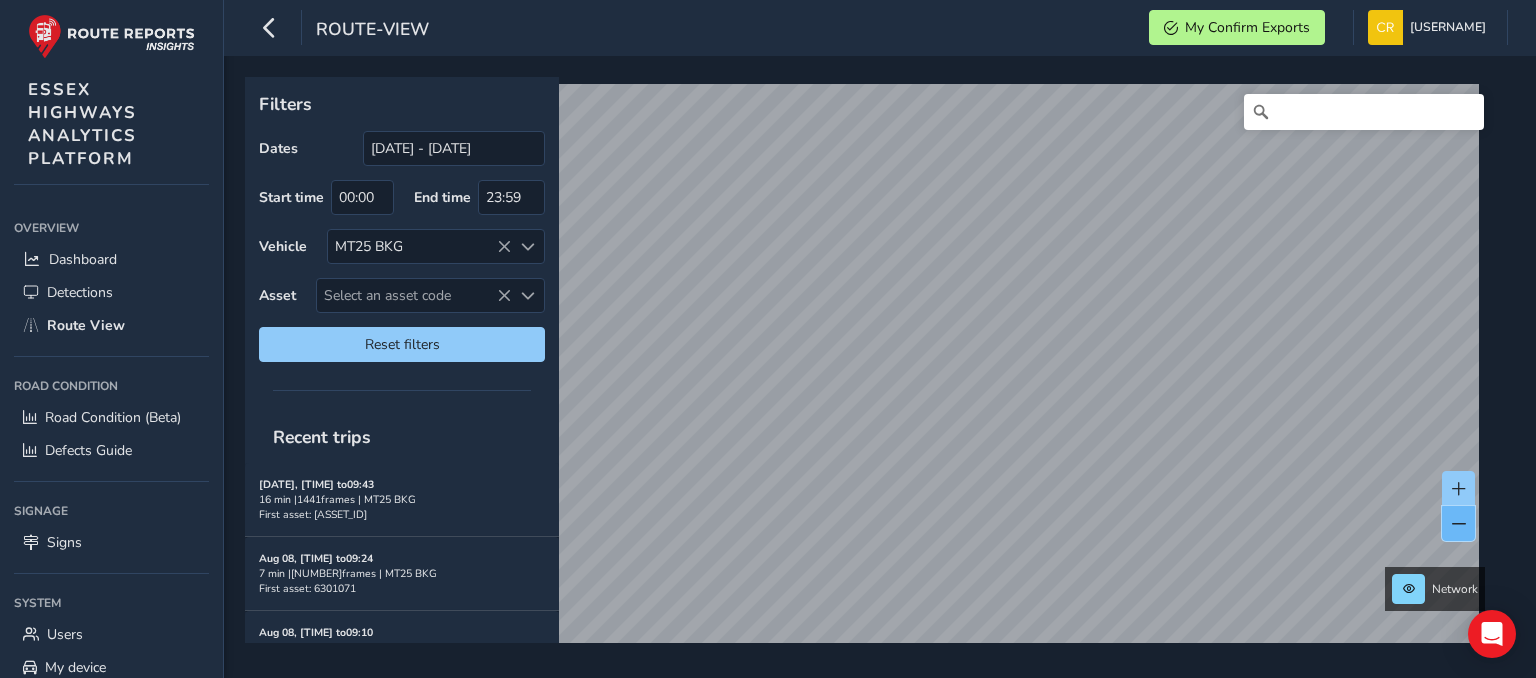 click at bounding box center [1458, 523] 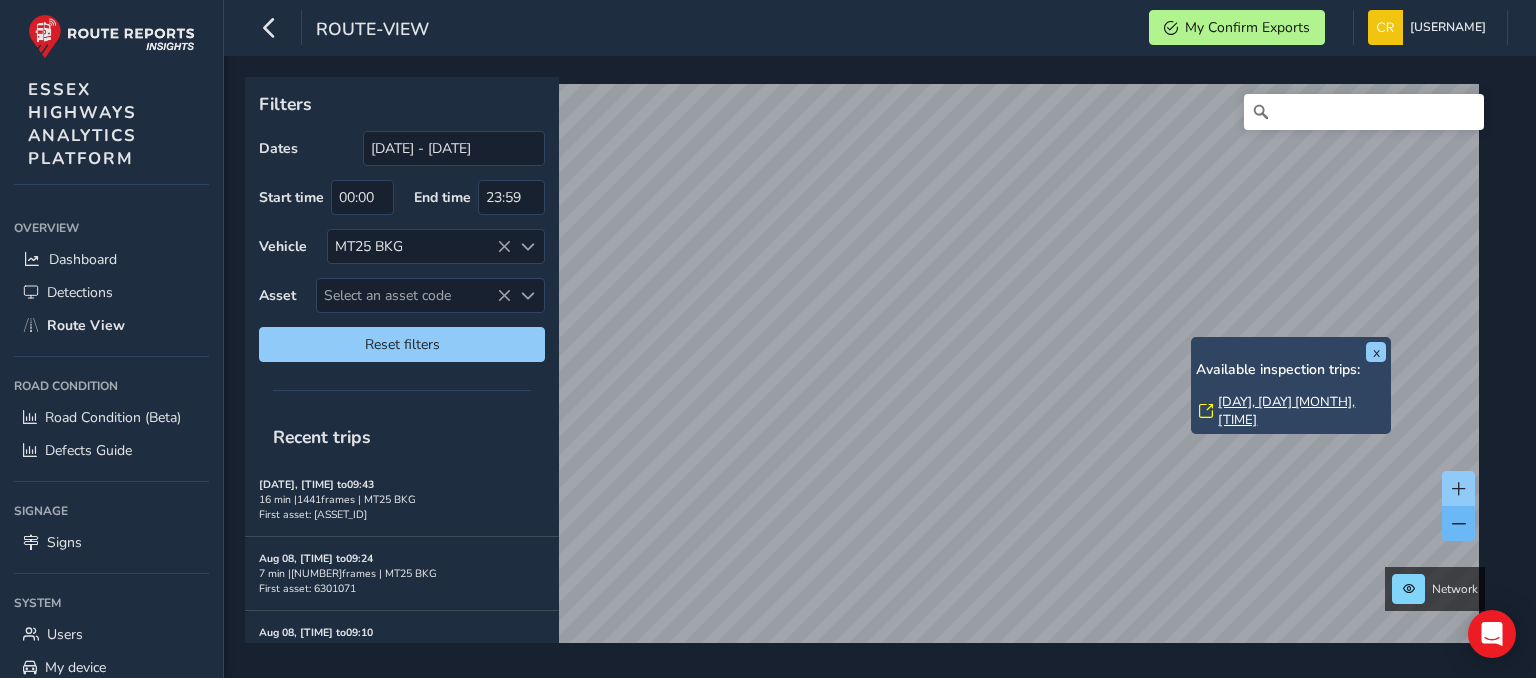 click on "x Available inspection trips: [DAY], [DAY] [MONTH], [TIME]" at bounding box center [1291, 385] 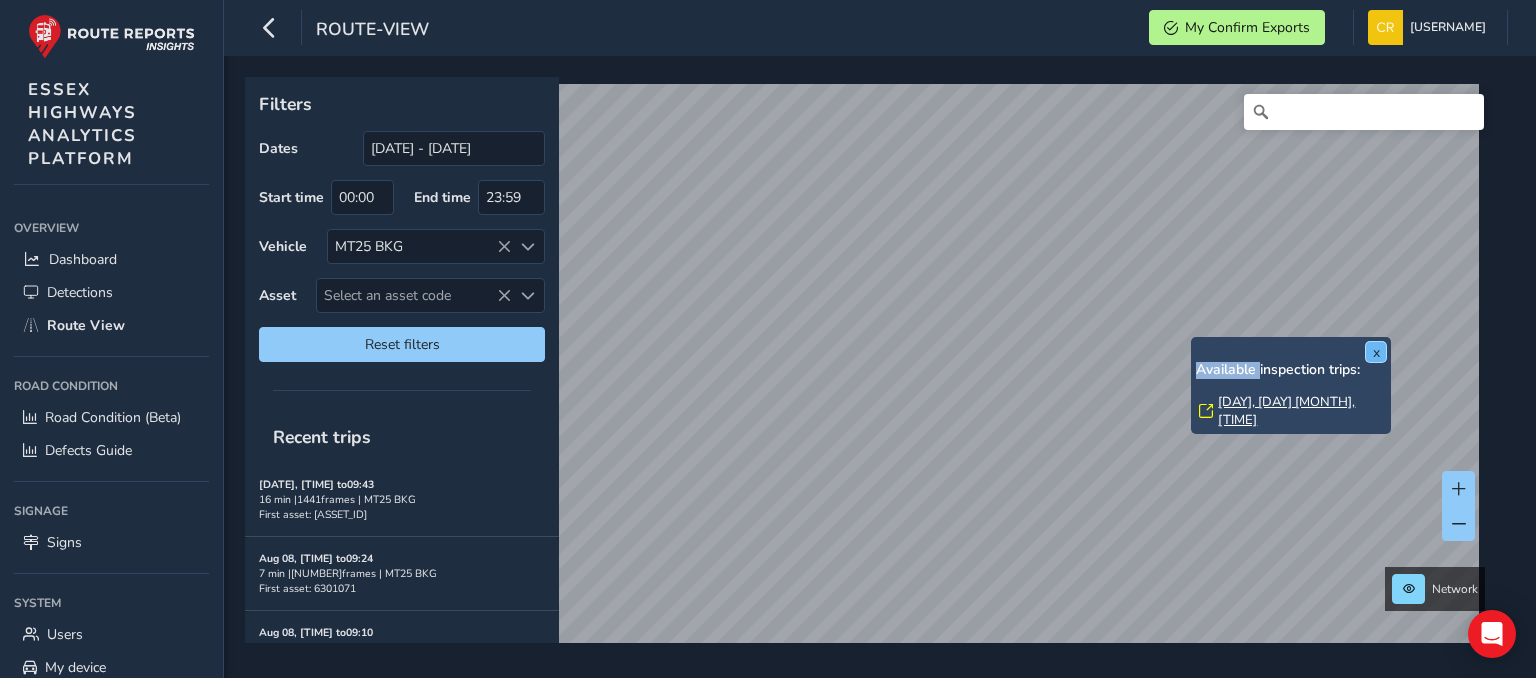 click on "x" at bounding box center [1376, 352] 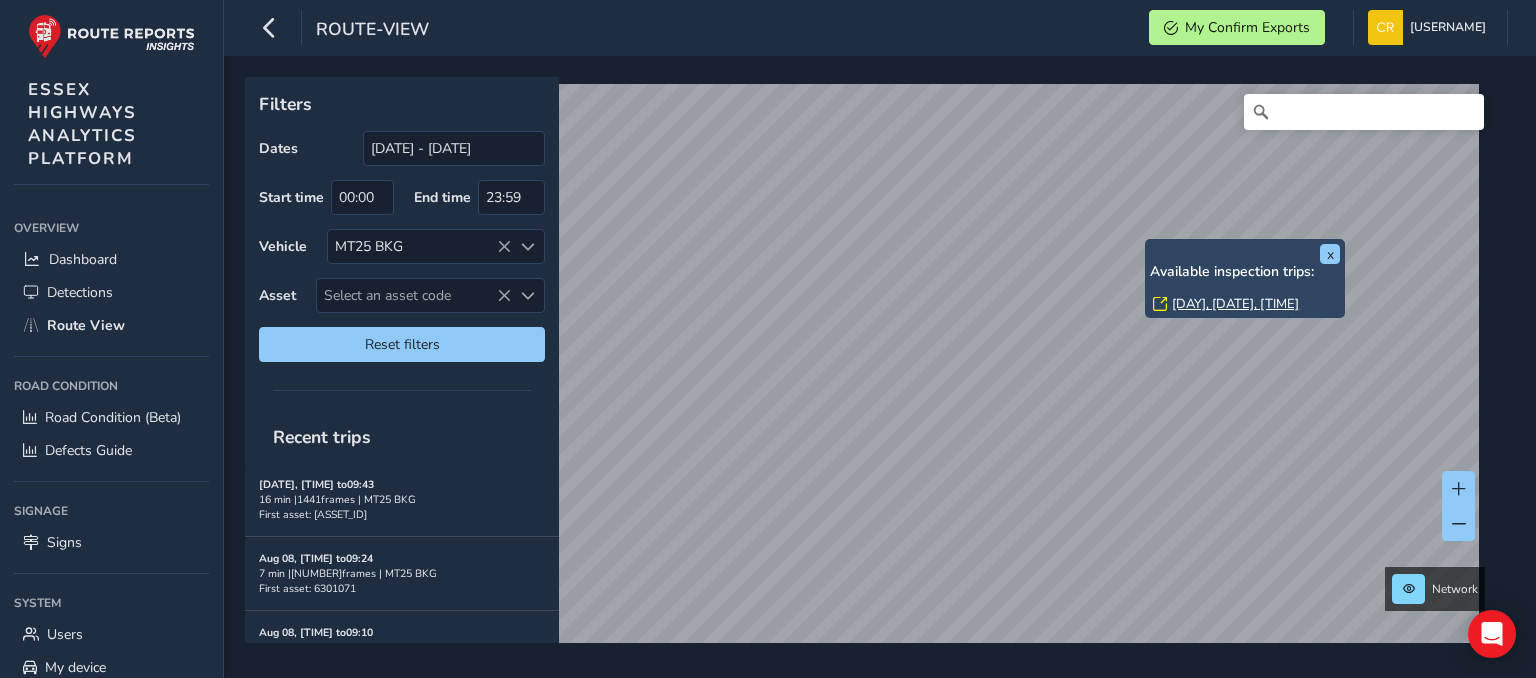 click on "[DAY], [DATE], [TIME]" at bounding box center [1235, 304] 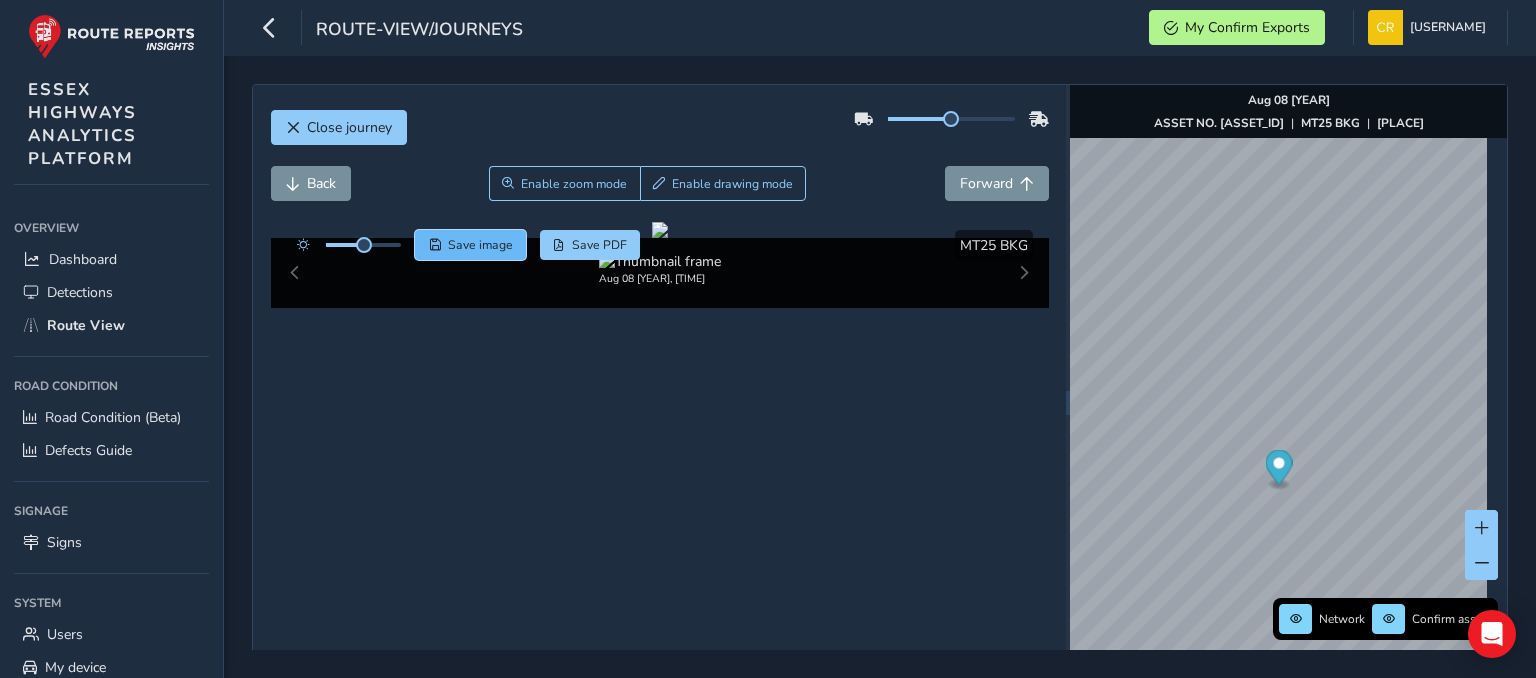 click on "Save image" at bounding box center (470, 245) 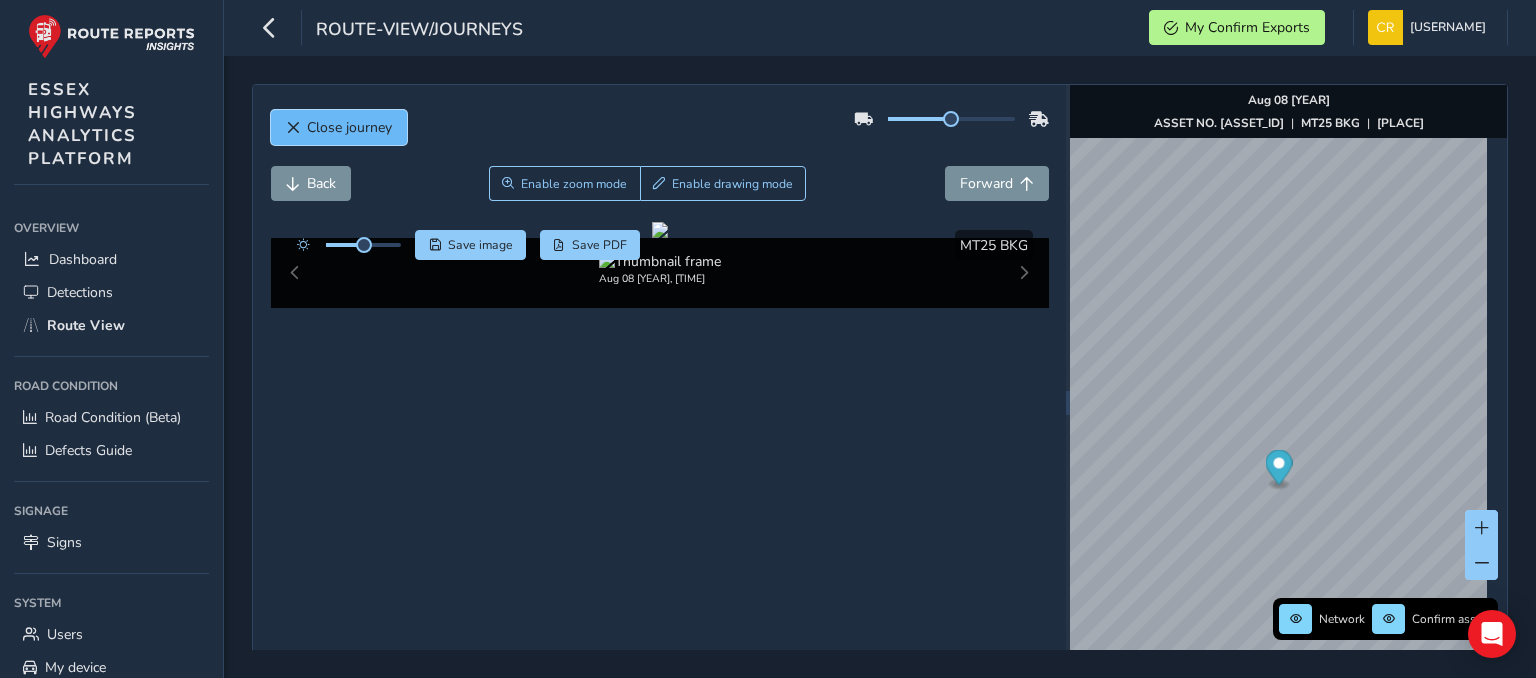 click on "Close journey" at bounding box center (349, 127) 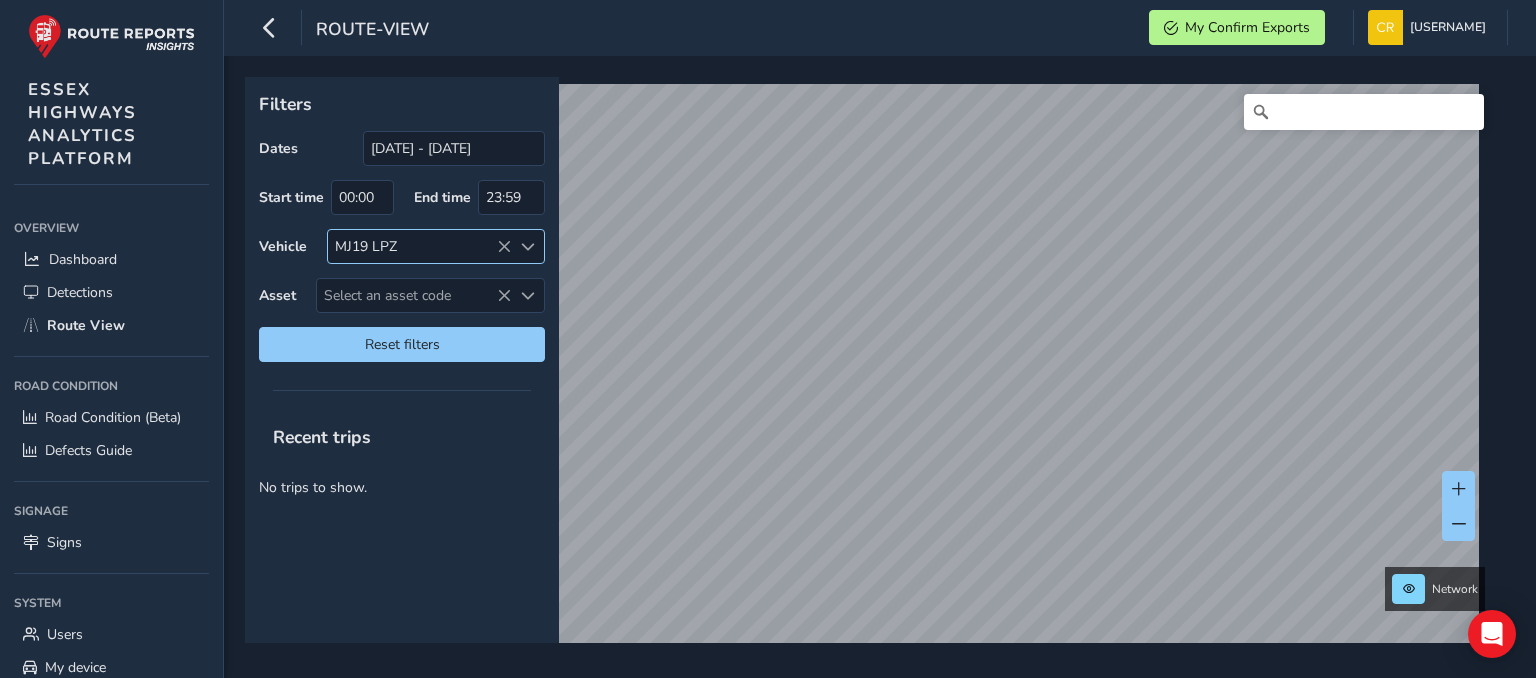 click at bounding box center (504, 247) 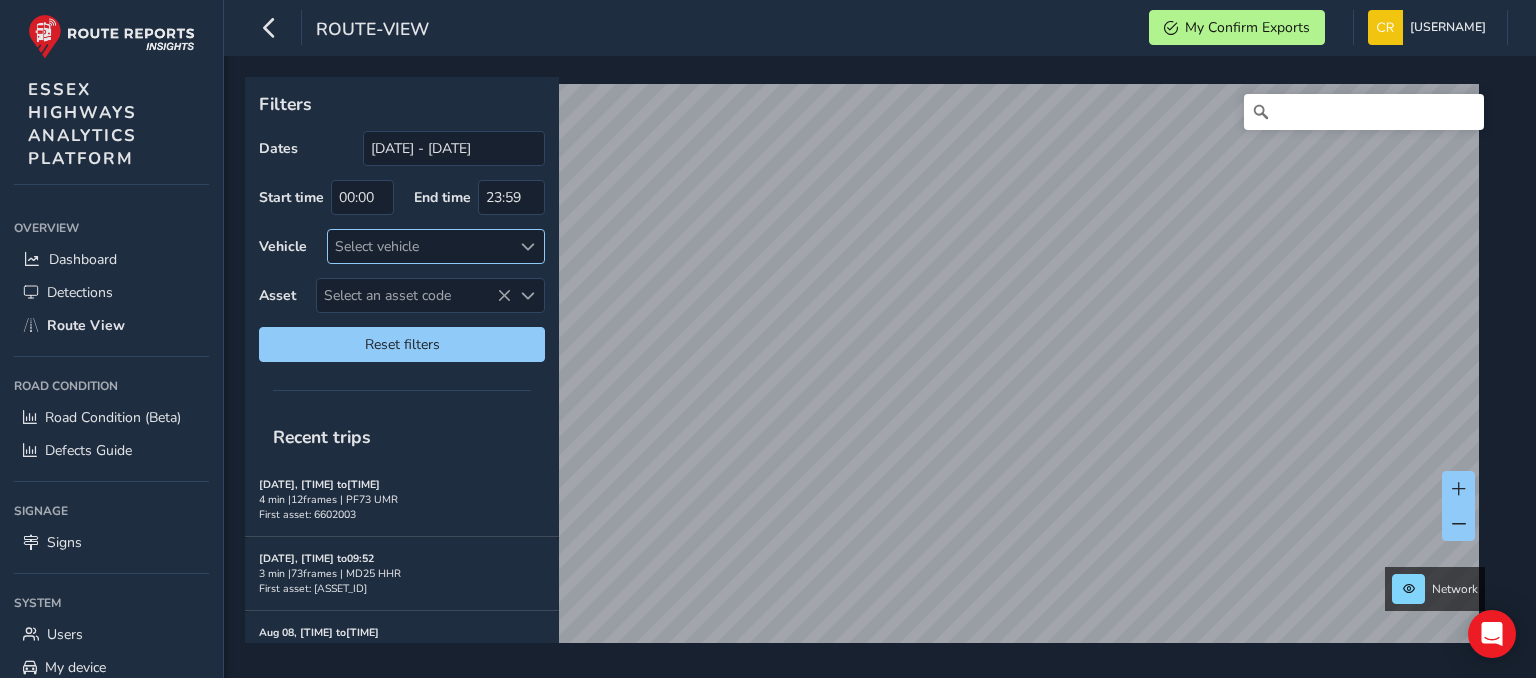 click on "Select vehicle" at bounding box center (419, 246) 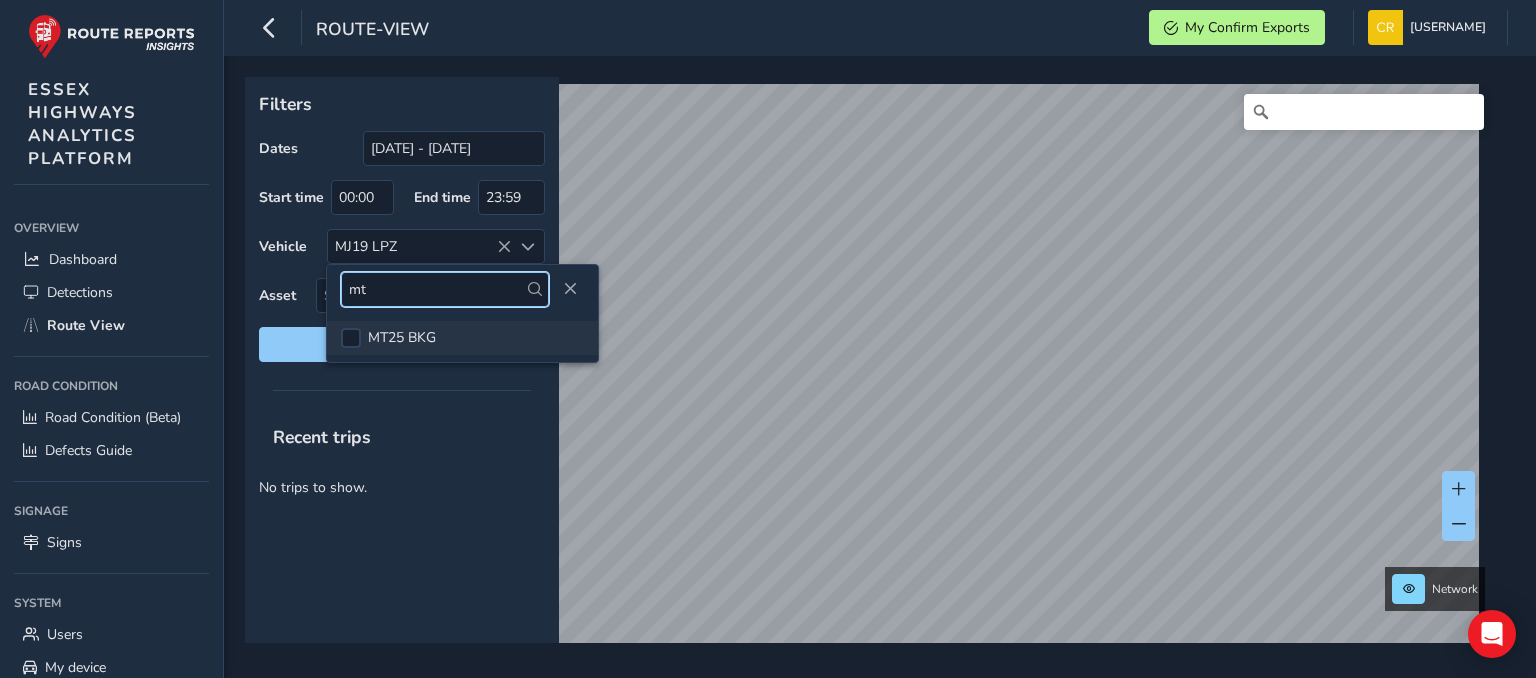 type on "mt" 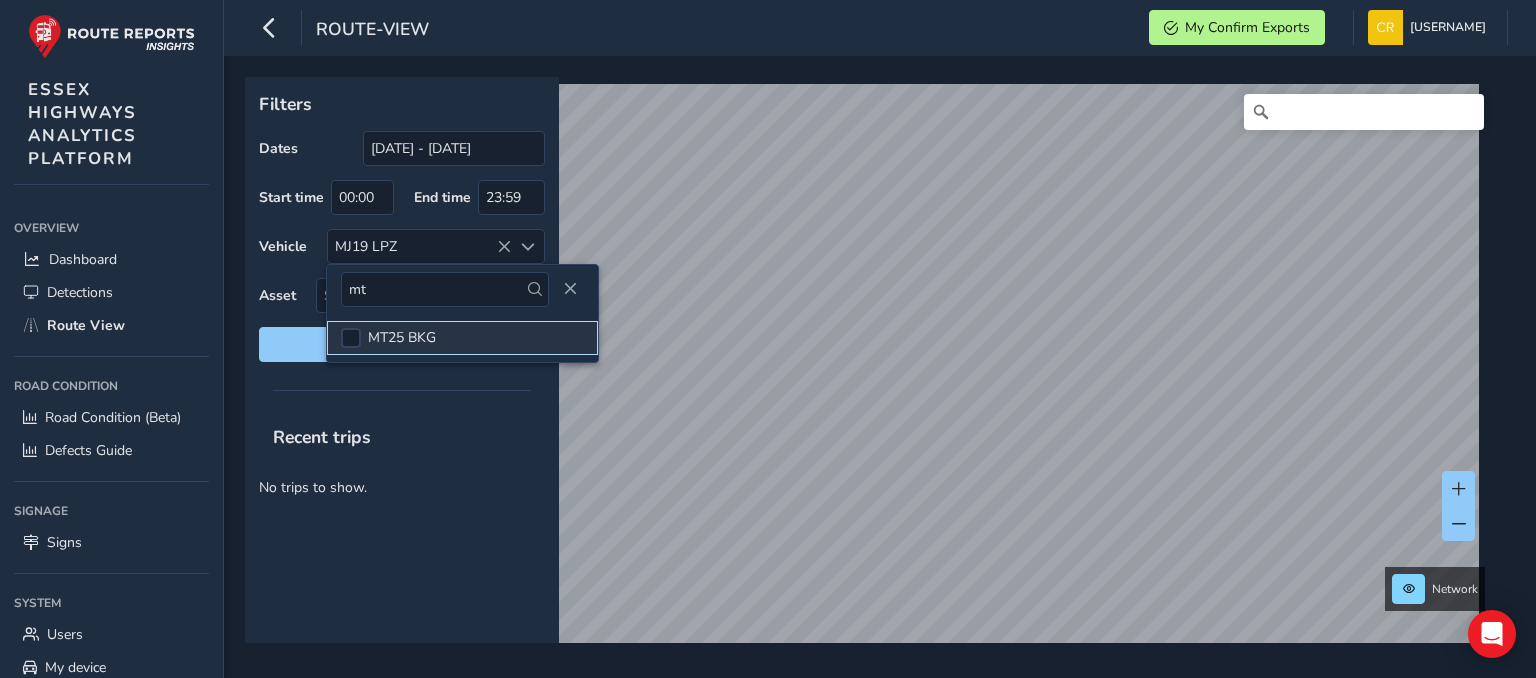 click on "MT25 BKG" at bounding box center [402, 337] 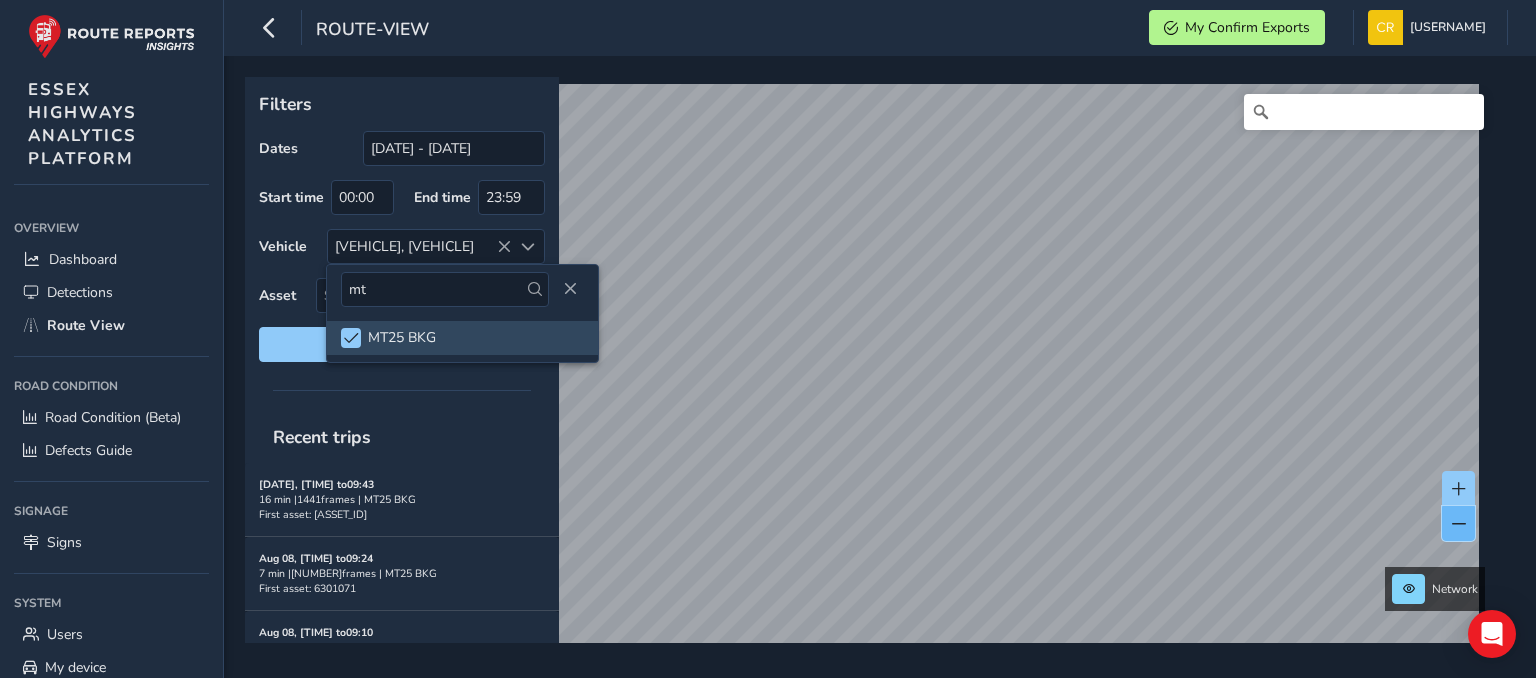 click at bounding box center (1458, 523) 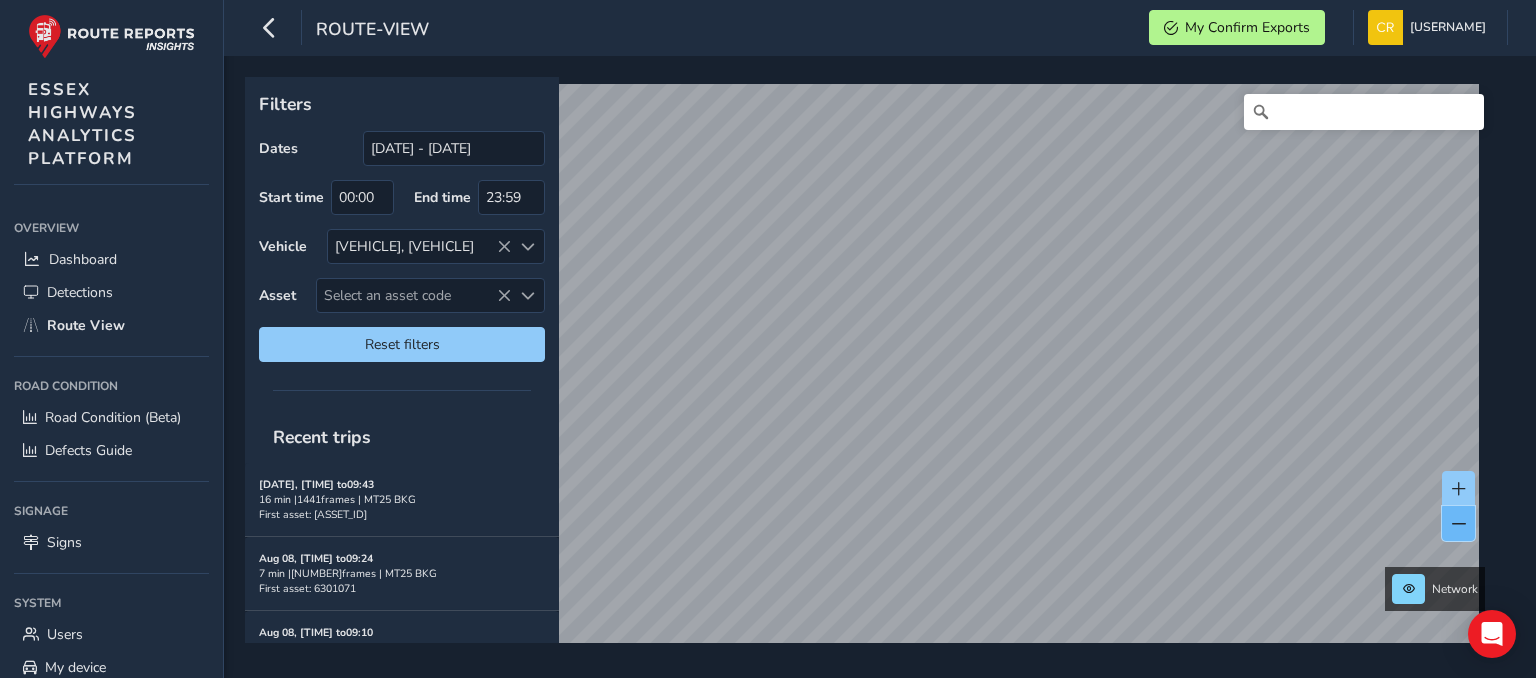 click at bounding box center [1458, 523] 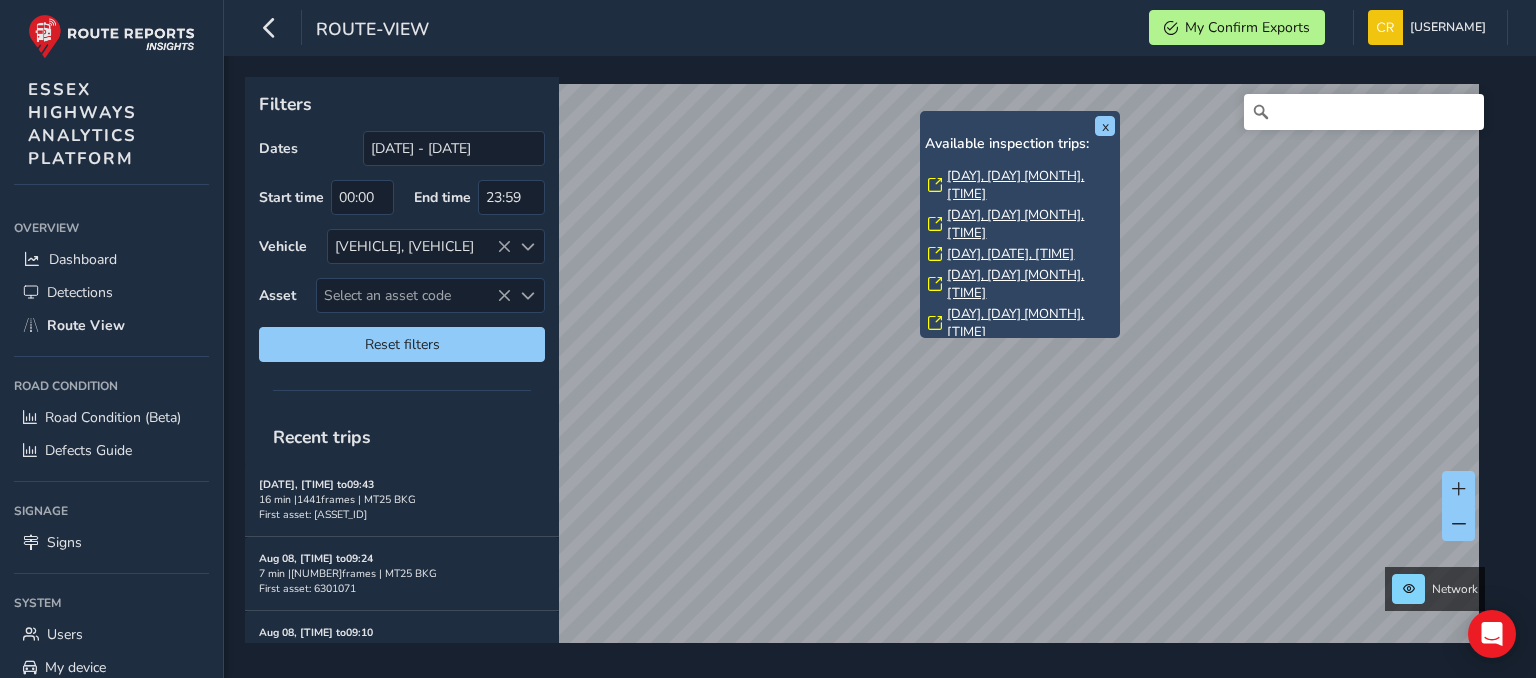 click on "[DAY], [DAY] [MONTH], [TIME]" at bounding box center [1031, 185] 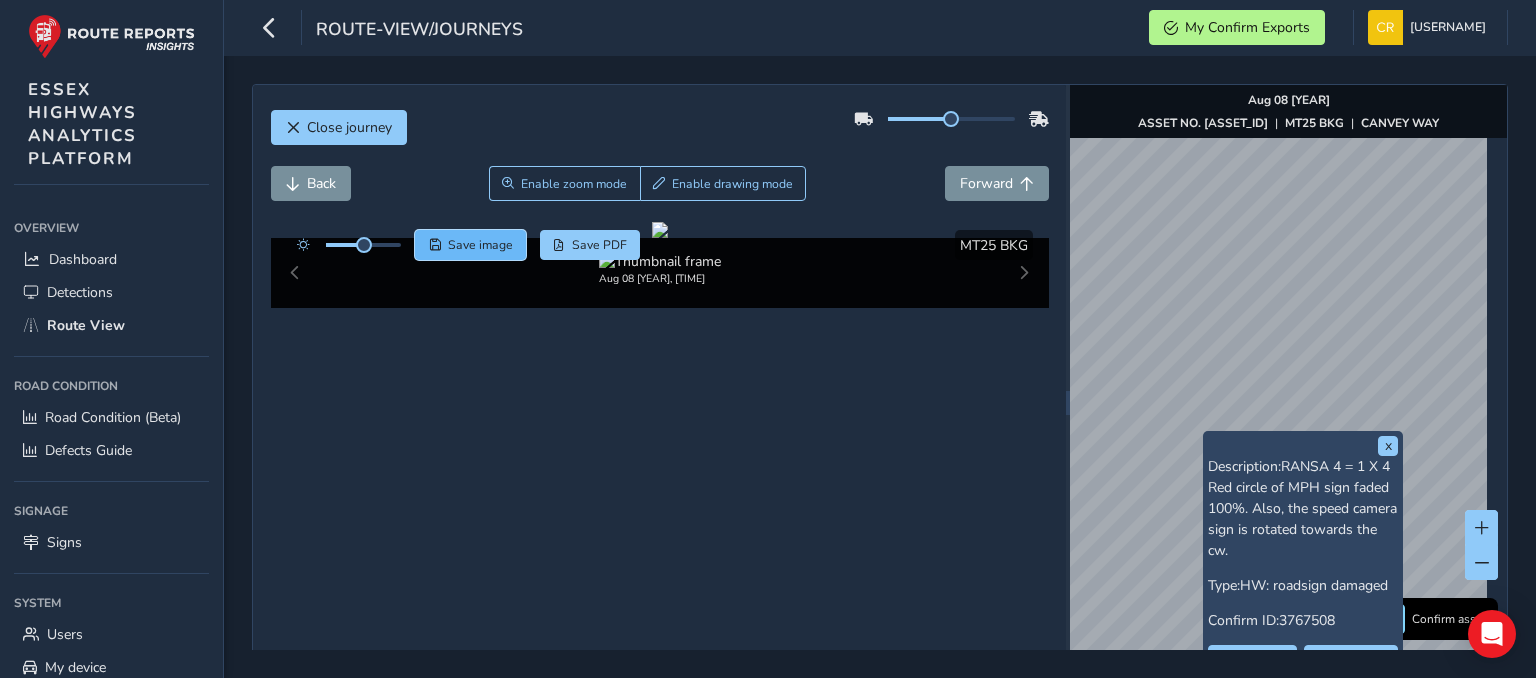click on "Save image" at bounding box center [480, 245] 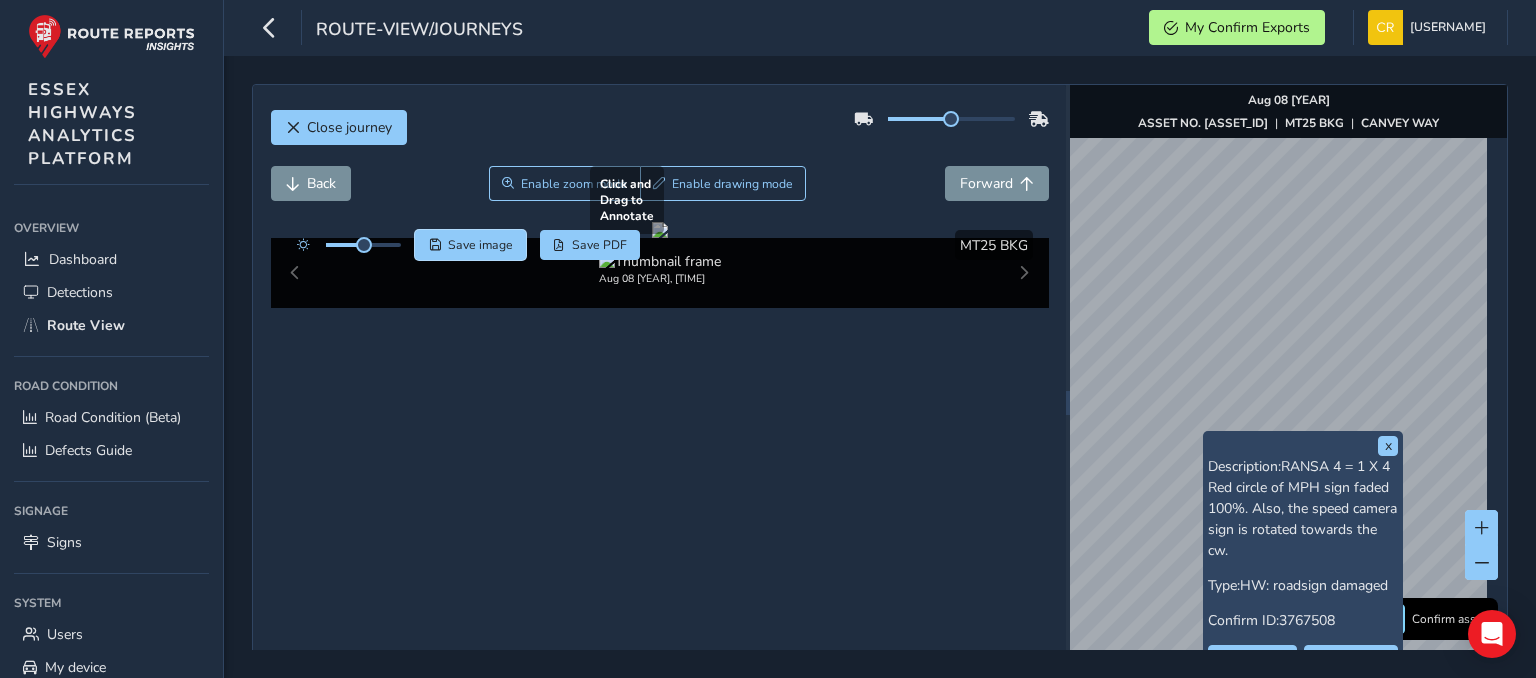 type 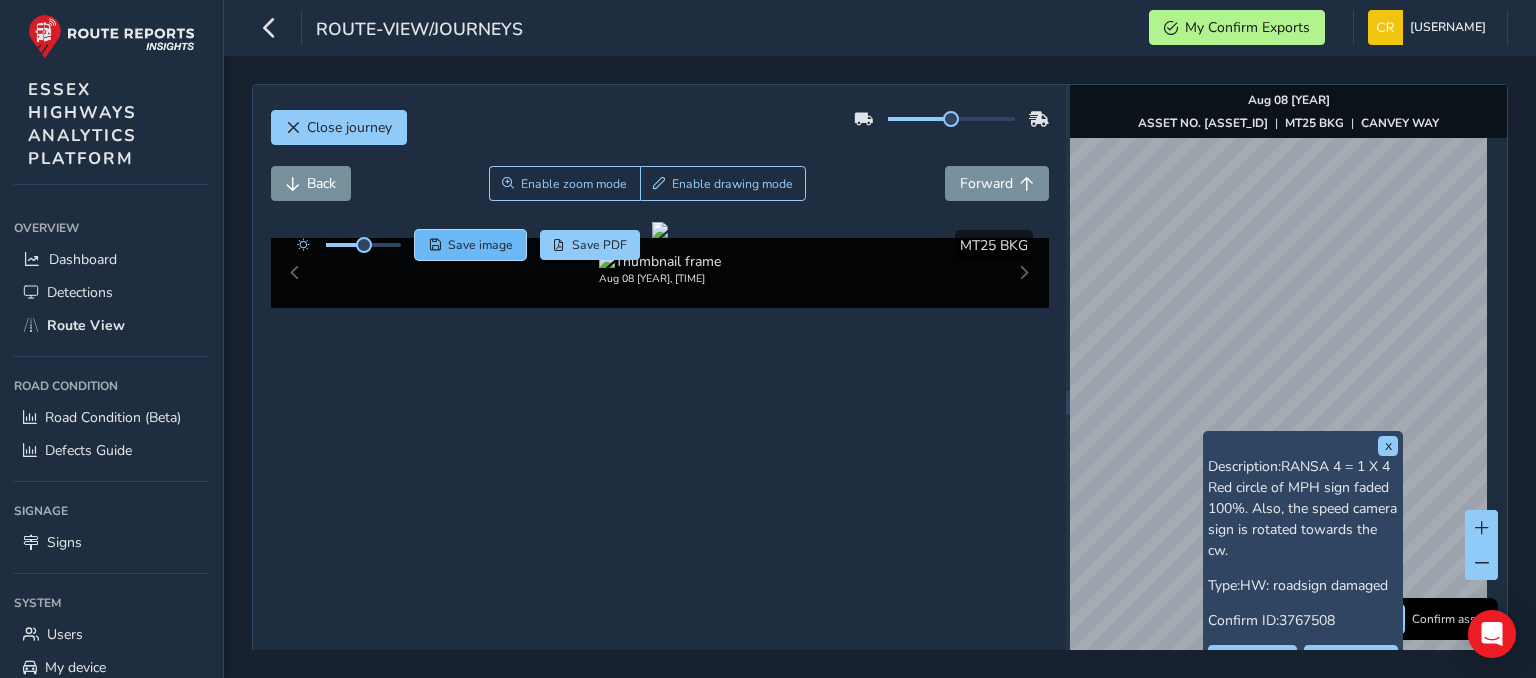 click on "Save image" at bounding box center [470, 245] 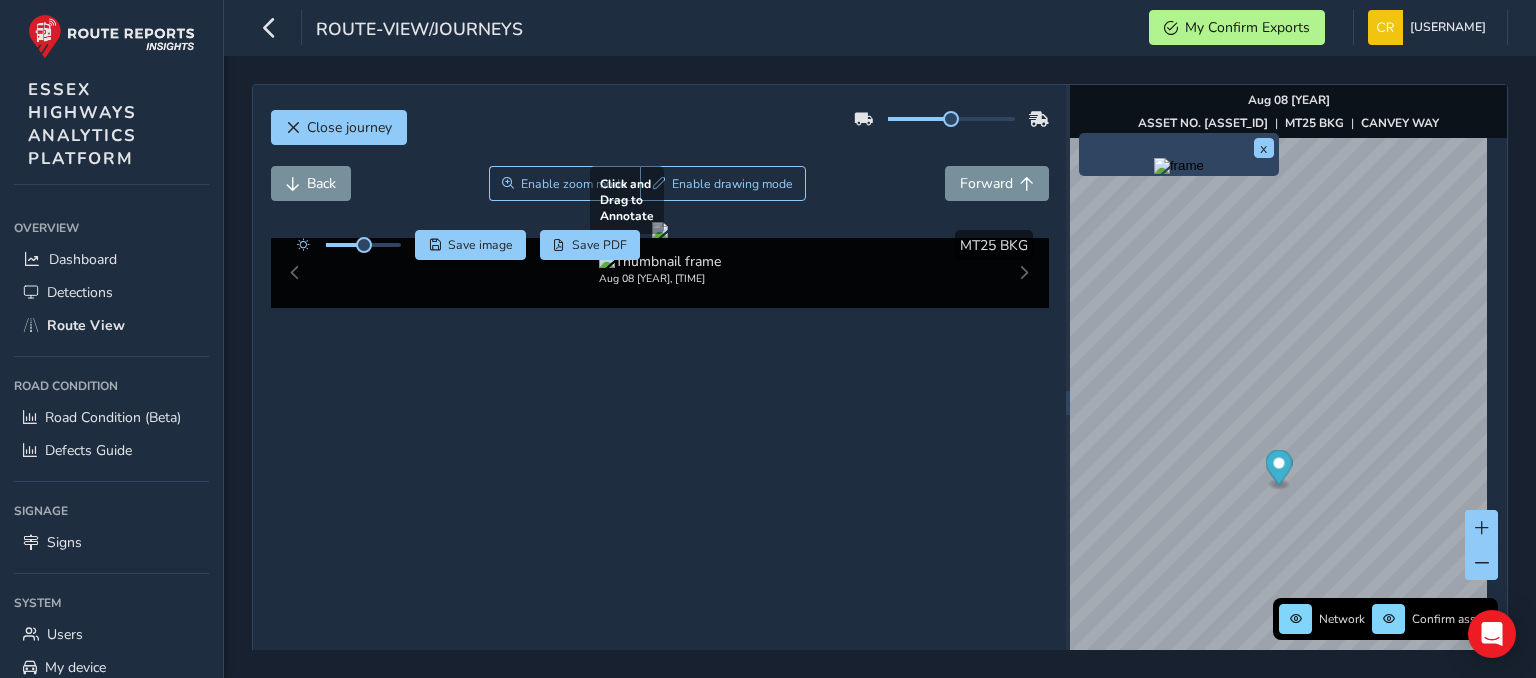 click at bounding box center (660, 230) 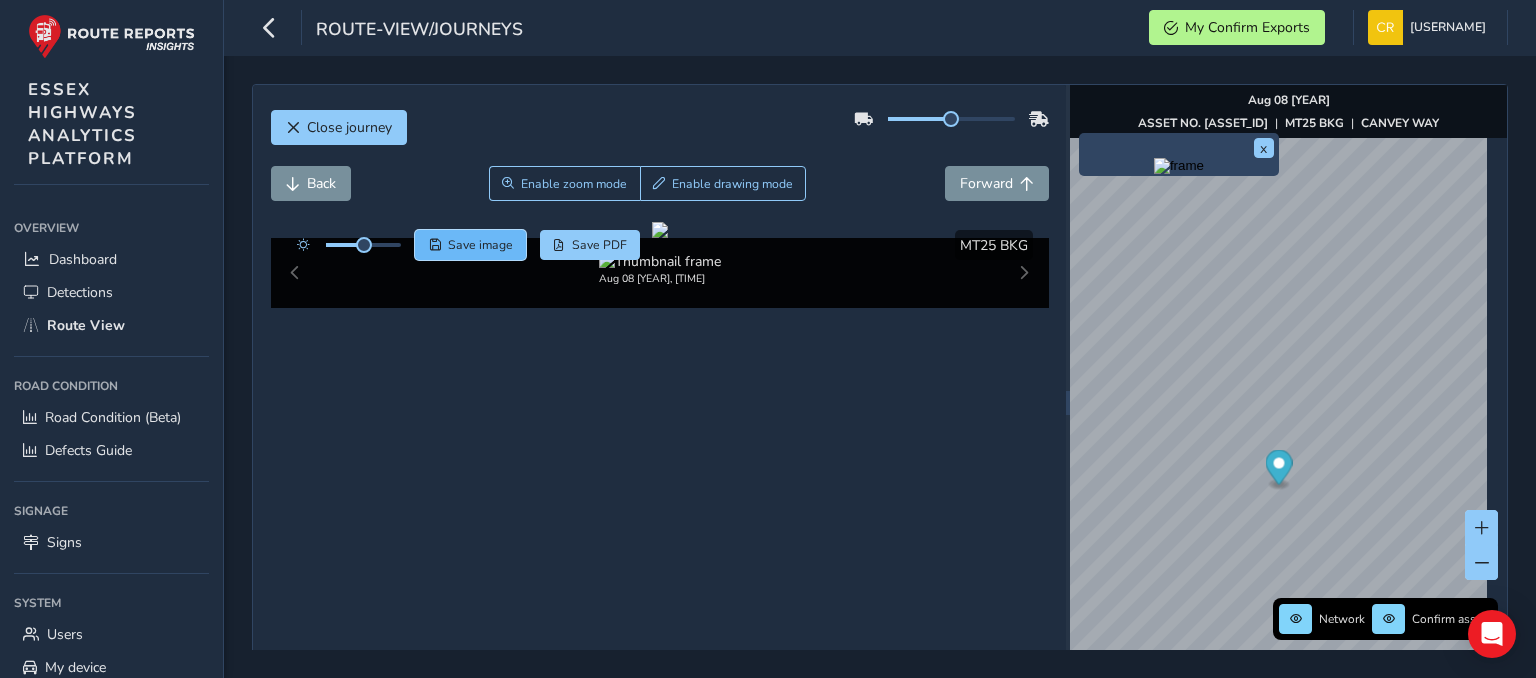 click on "Save image" at bounding box center [470, 245] 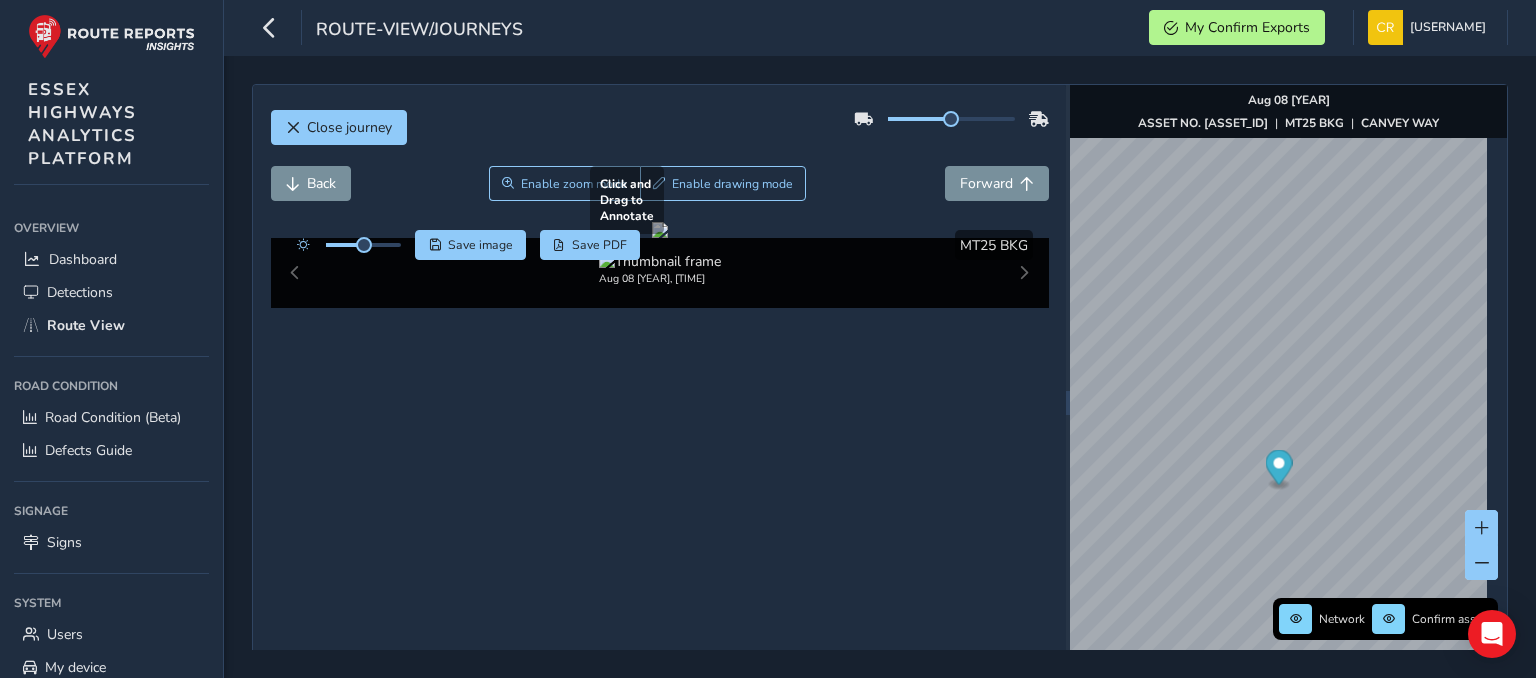 click at bounding box center (660, 230) 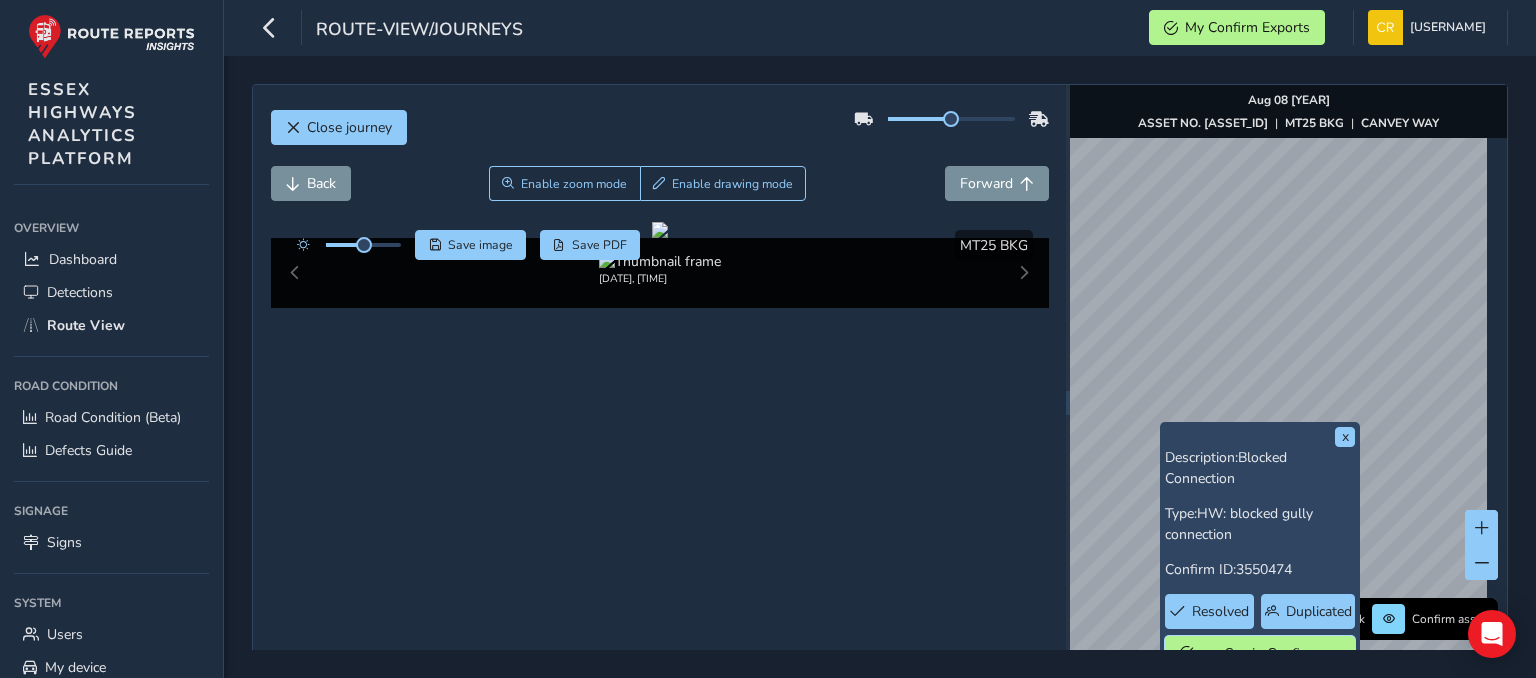 click on "See in Confirm" at bounding box center [1270, 653] 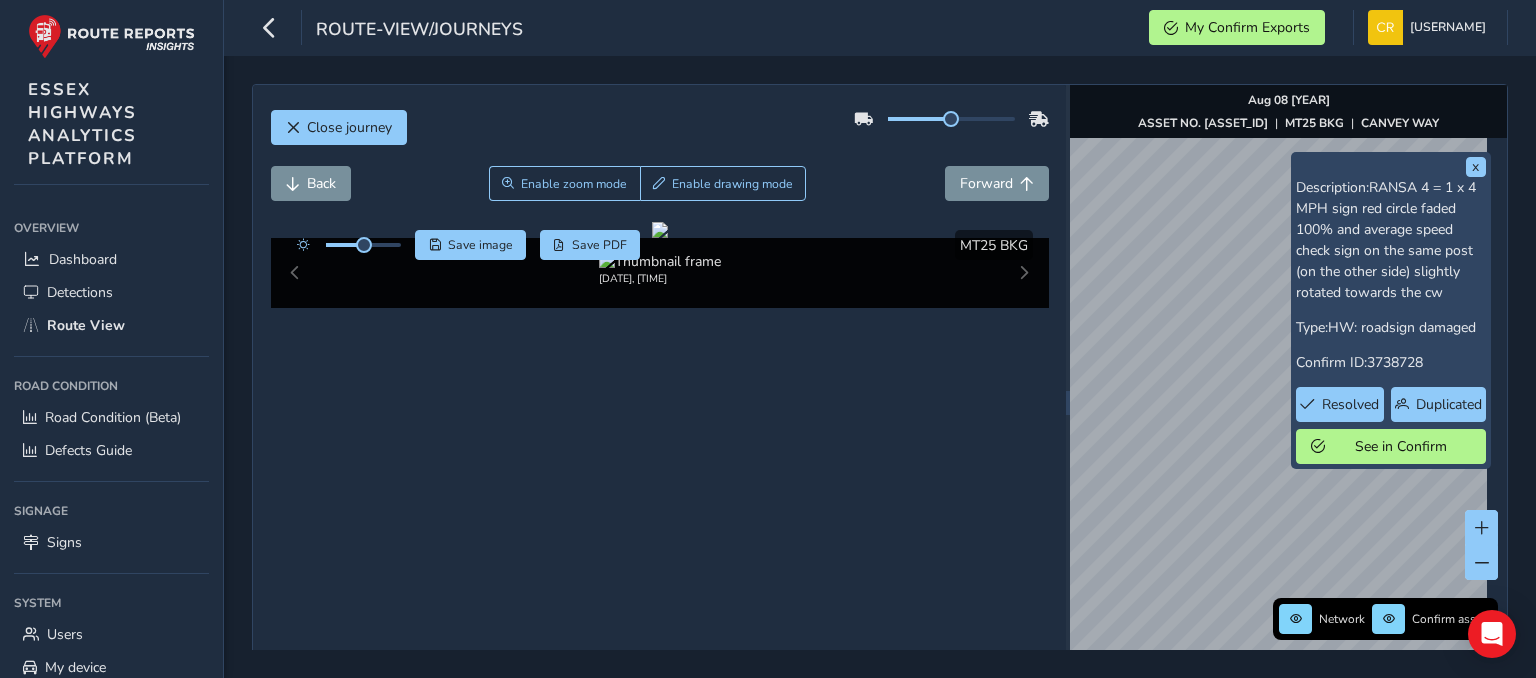 click on "route-view/journeys My Confirm Exports [USERNAME] Colour Scheme: Dark Dim Light Logout Close journey Back Enable zoom mode Enable drawing mode Forward Click and Drag to Annotate Aug 08 [YEAR], [TIME]   Save image Save PDF Hide detections [VEHICLE] x Description:  RANSA 4 = 1 x 4 MPH sign red circle faded 100% and average speed check sign on the same post (on the other side) slightly rotated towards the cw Type:  HW: roadsign damaged Confirm ID:  [CONFIRM_ID] Resolved Duplicated See in Confirm   Network   Confirm assets     Aug 08 [YEAR] ASSET NO. [ASSET_ID]  | [VEHICLE]  | [LOCATION]     ESSEX HIGHWAYS ANALYTICS PLATFORM Overview Overview Dashboard Detections Route View Road Condition Road Condition Road Condition (Beta) Defects Guide Signage Signage Signs System System Users My device Help" at bounding box center (768, 339) 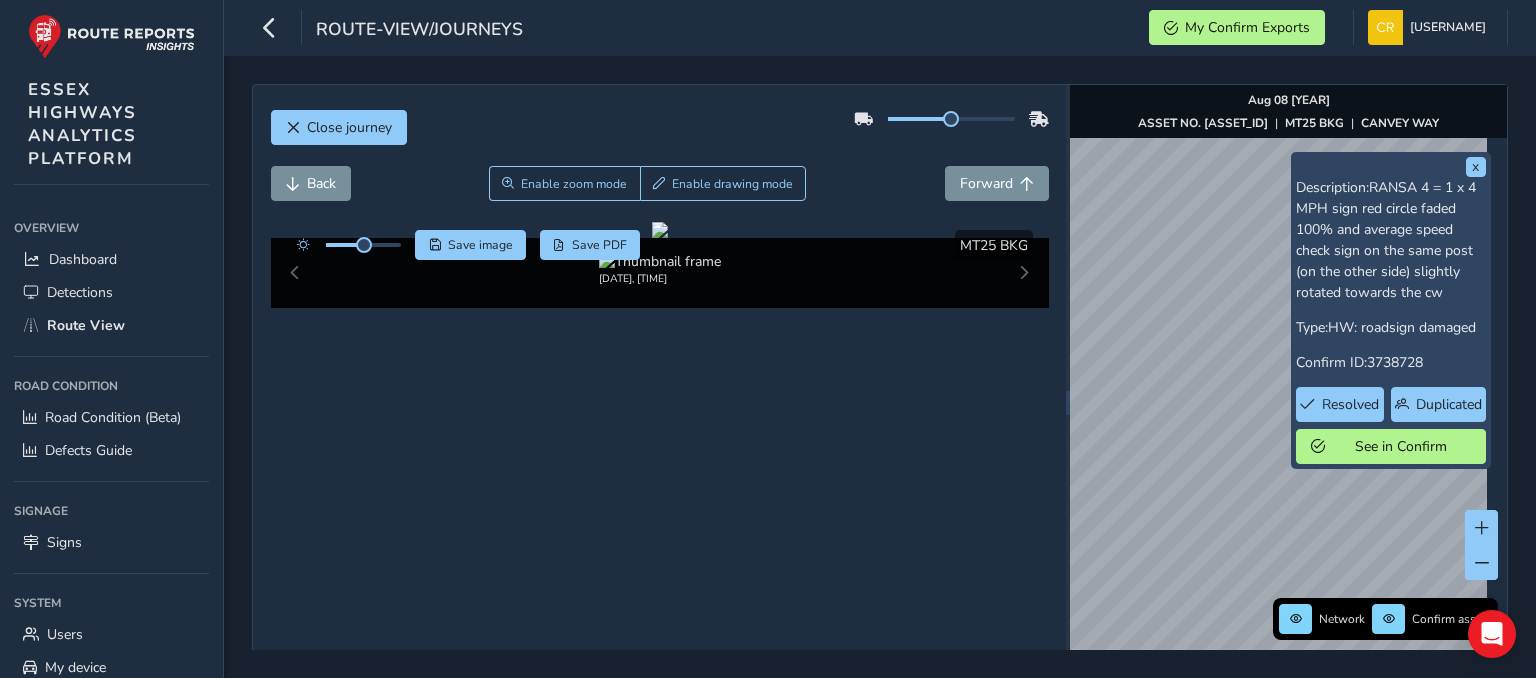 click on "Close journey Back Enable zoom mode Enable drawing mode Forward Click and Drag to Annotate [DATE], [TIME] Save image Save PDF Hide detections MT25 BKG x Description: RANSA 4 = 1 x 4 MPH sign red circle faded 100% and average speed check sign on the same post (on the other side) slightly rotated towards the cw Type: HW: roadsign damaged Confirm ID: [NUMBER] Resolved Duplicated See in Confirm Network Confirm assets [DATE] ASSET NO. [NUMBER] | MT25 BKG | [PLACE]" at bounding box center (880, 402) 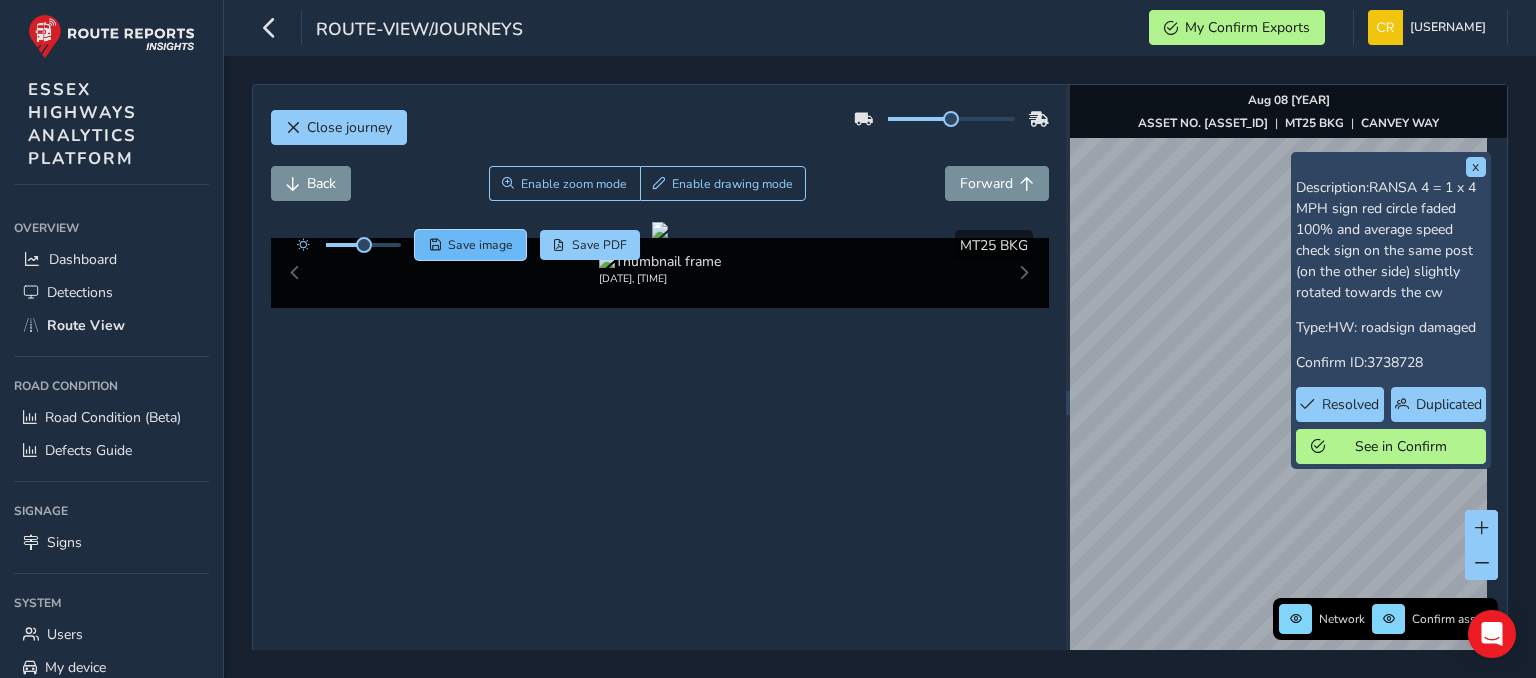 click on "Save image" at bounding box center (480, 245) 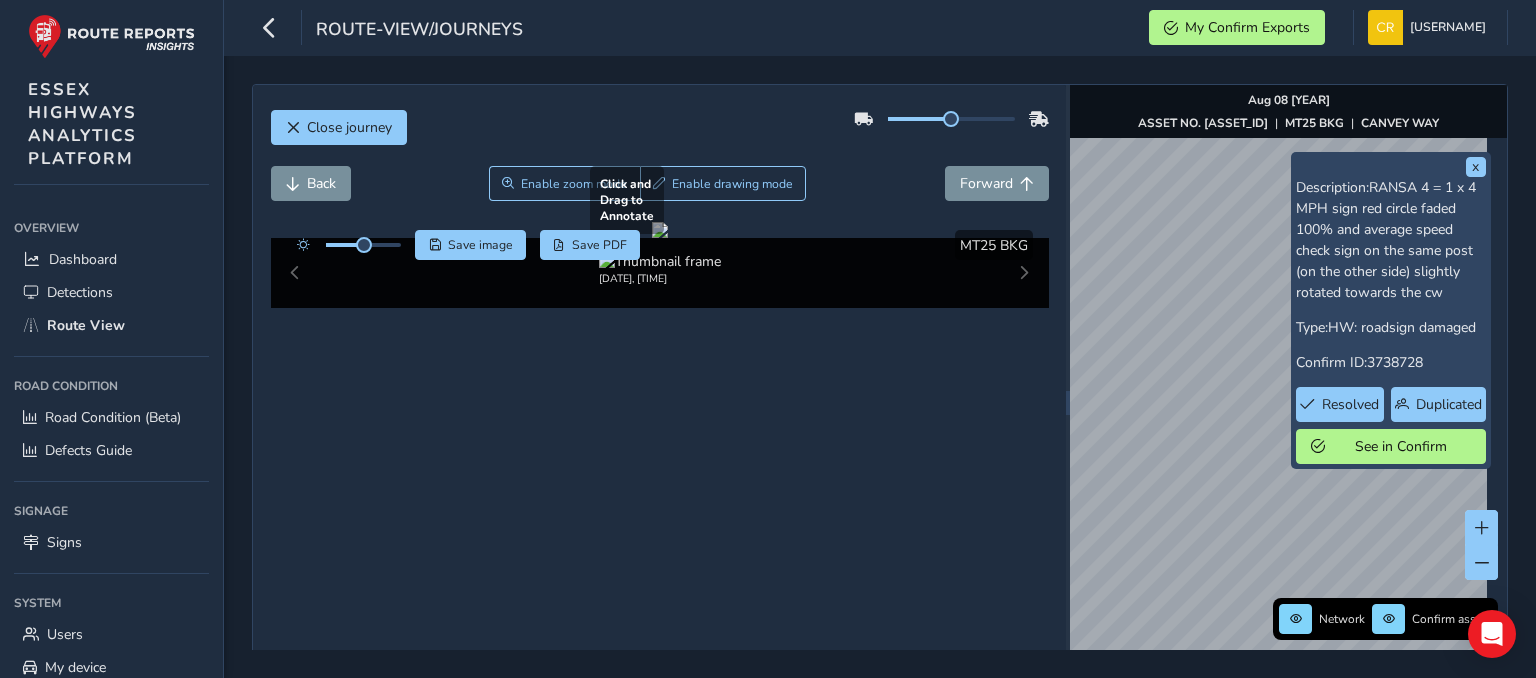 click at bounding box center (660, 230) 